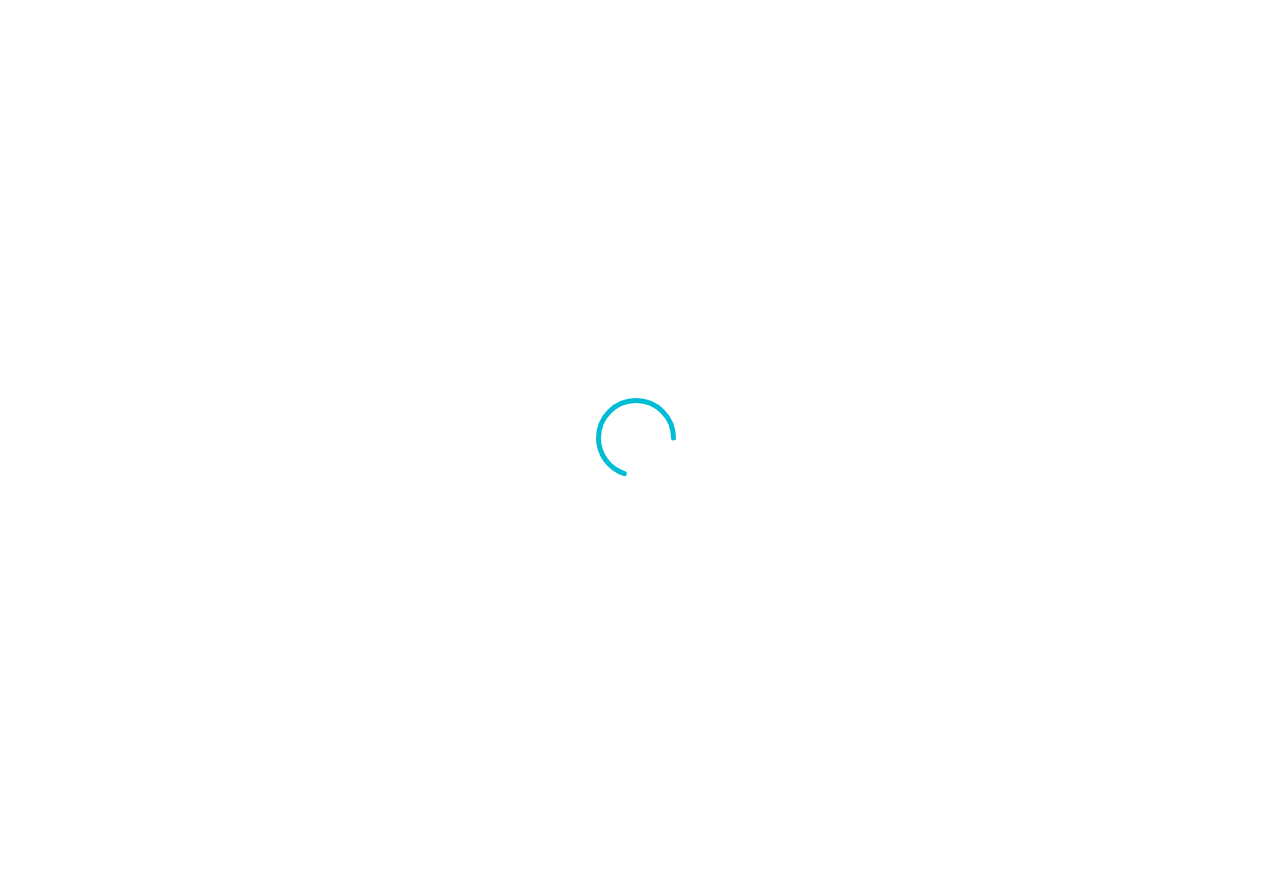 scroll, scrollTop: 0, scrollLeft: 0, axis: both 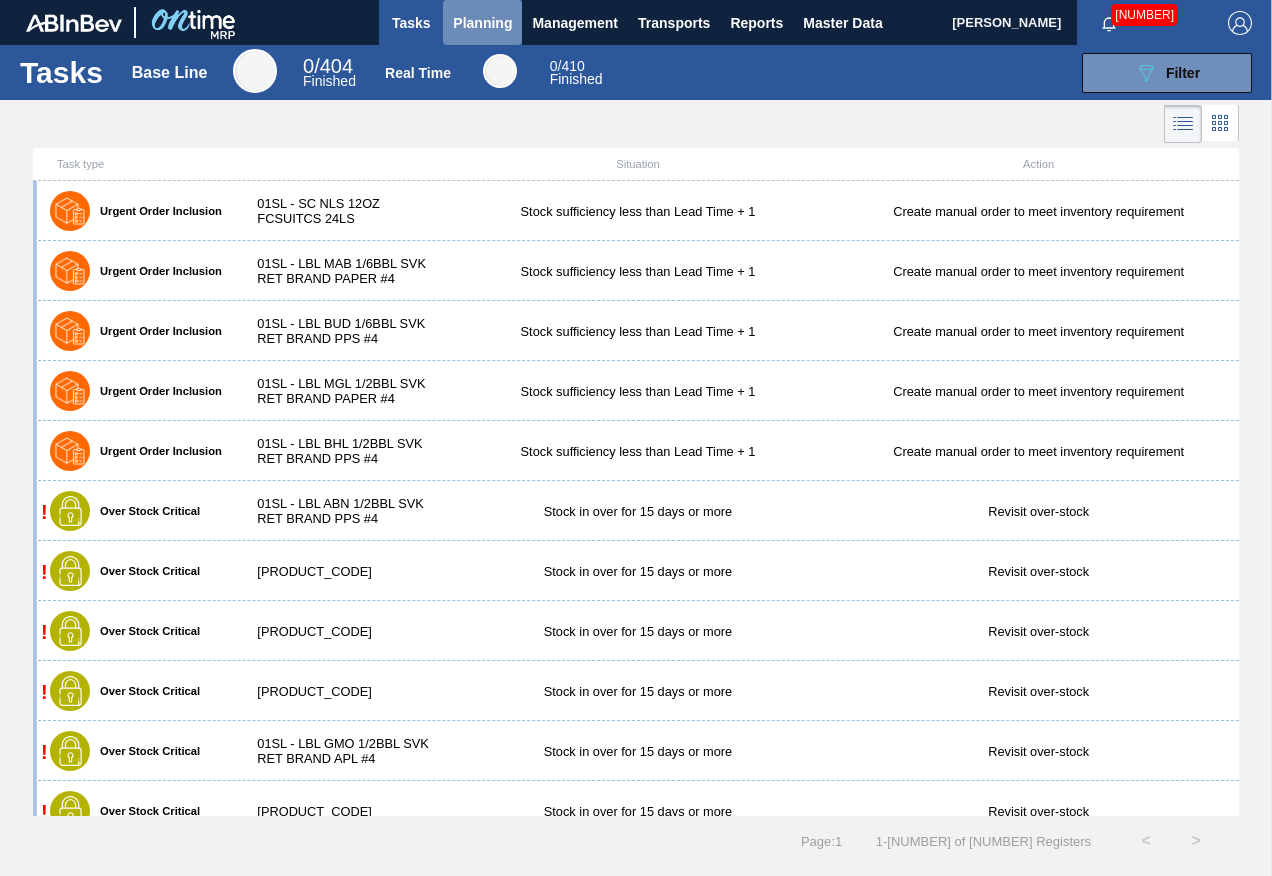 click on "Planning" at bounding box center [482, 23] 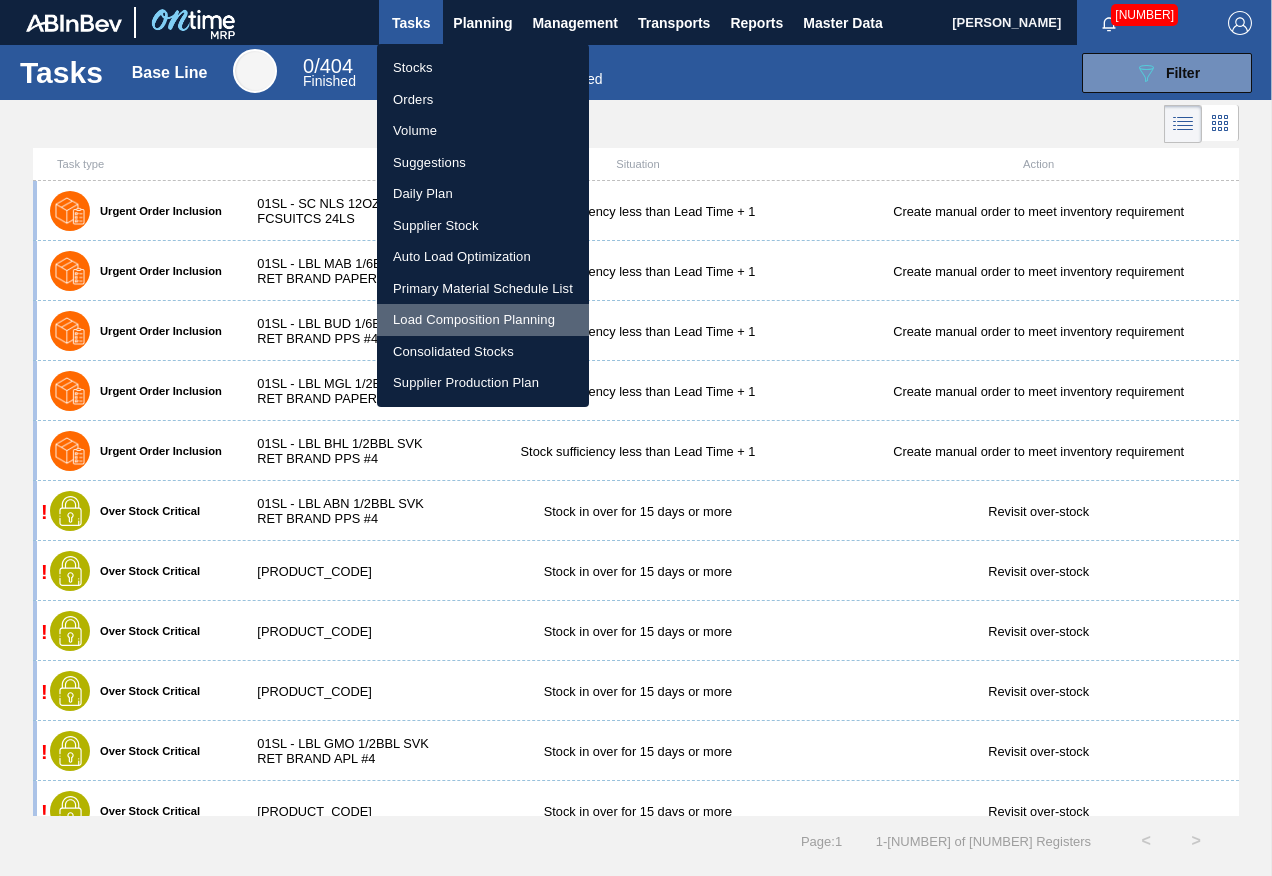 click on "Load Composition Planning" at bounding box center [483, 320] 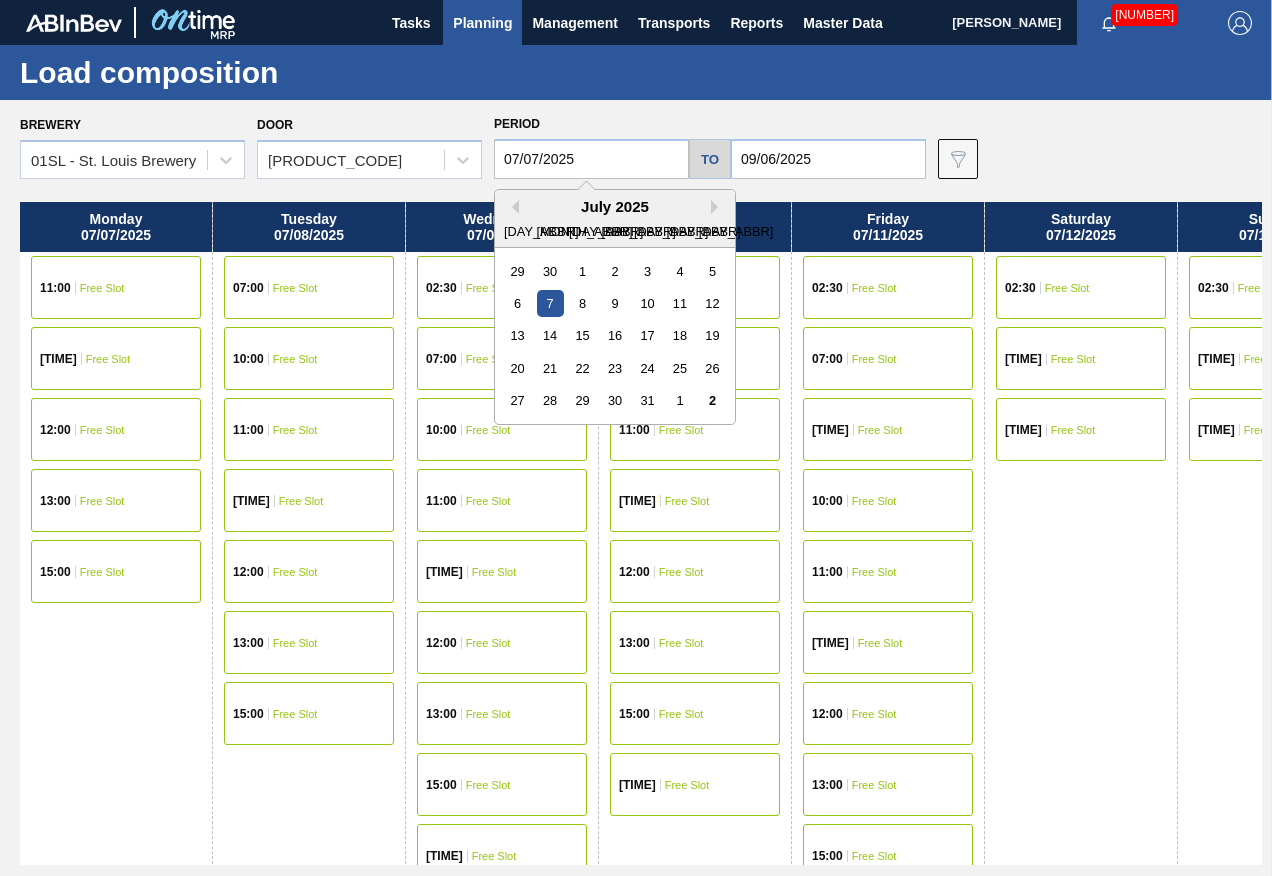 click on "07/07/2025" at bounding box center (591, 159) 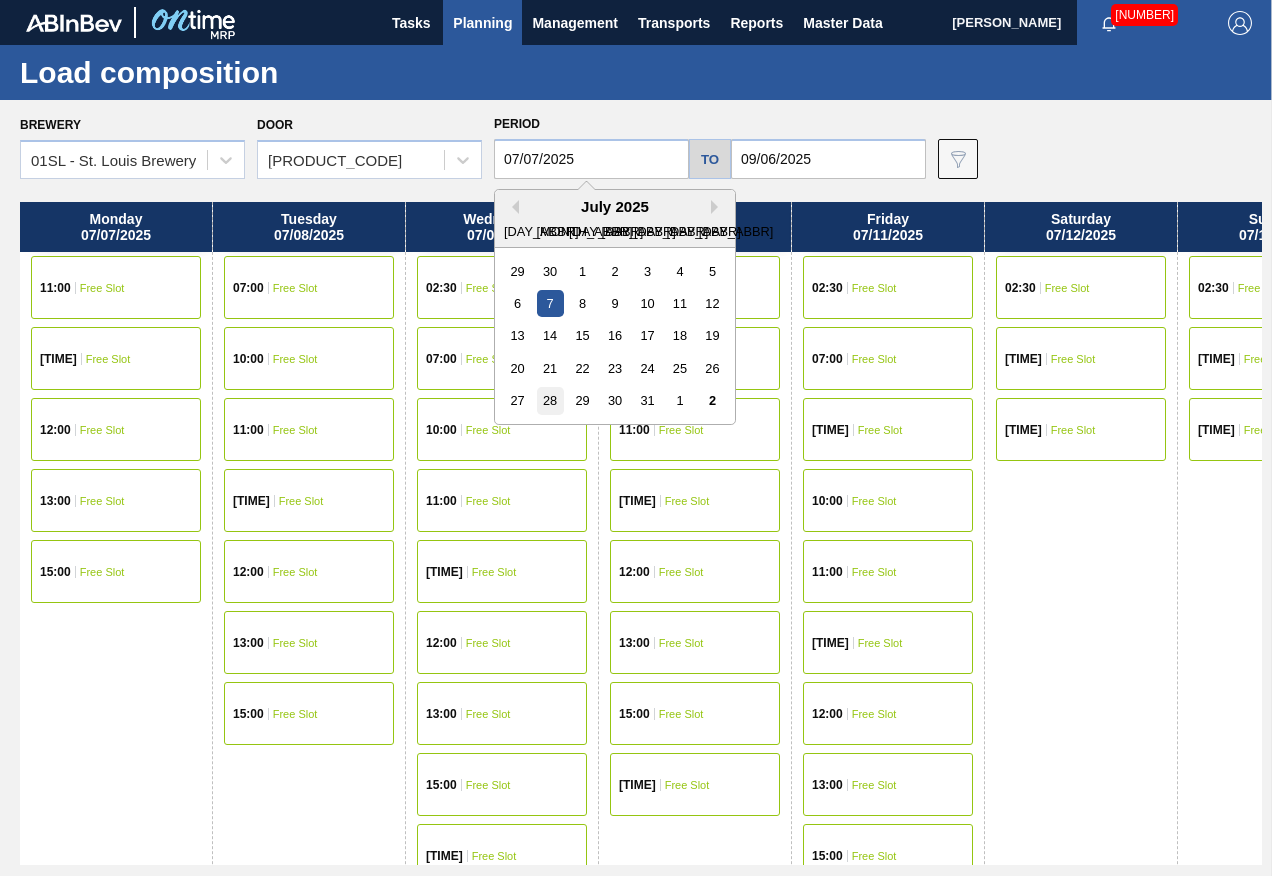 click on "28" at bounding box center [550, 400] 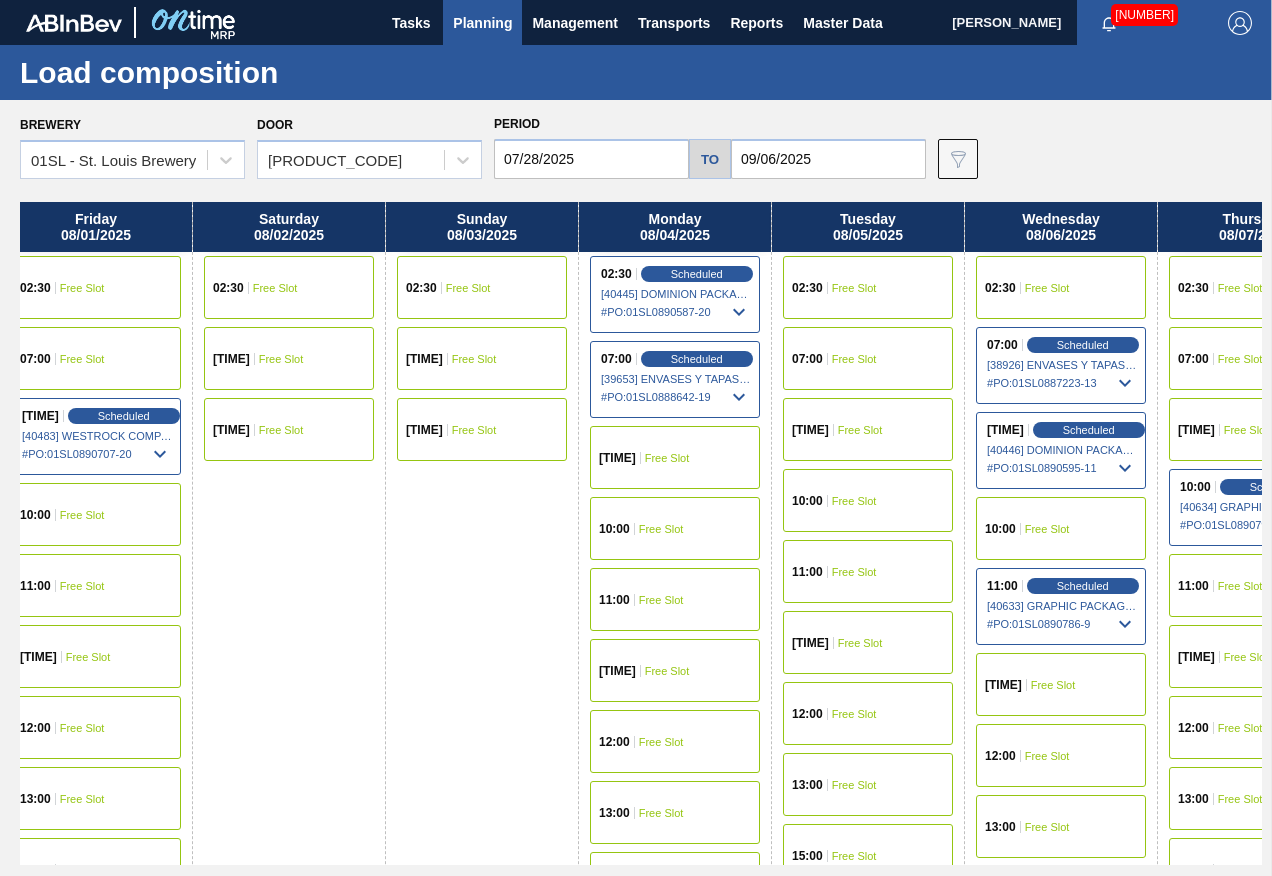scroll, scrollTop: 0, scrollLeft: 799, axis: horizontal 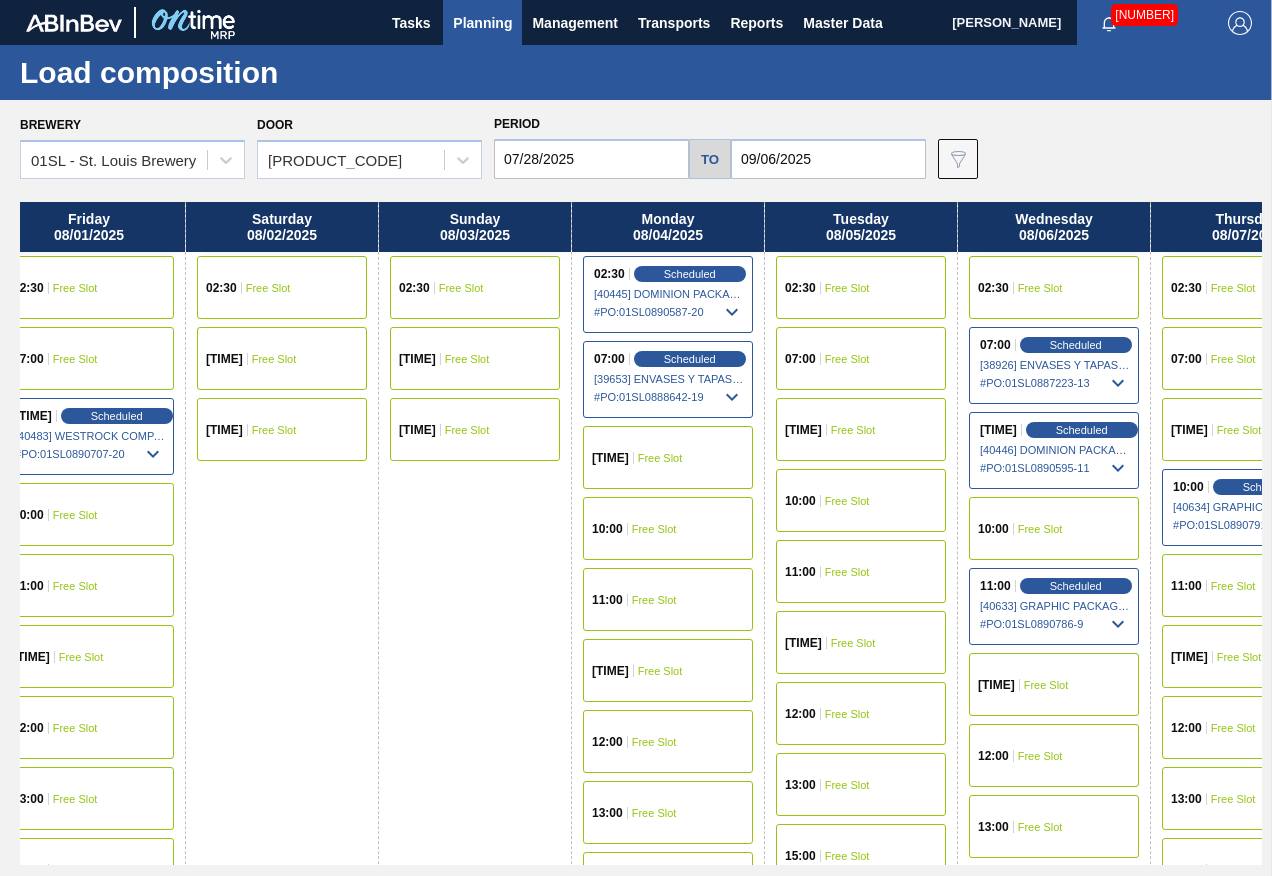 drag, startPoint x: 1067, startPoint y: 478, endPoint x: 240, endPoint y: 499, distance: 827.2666 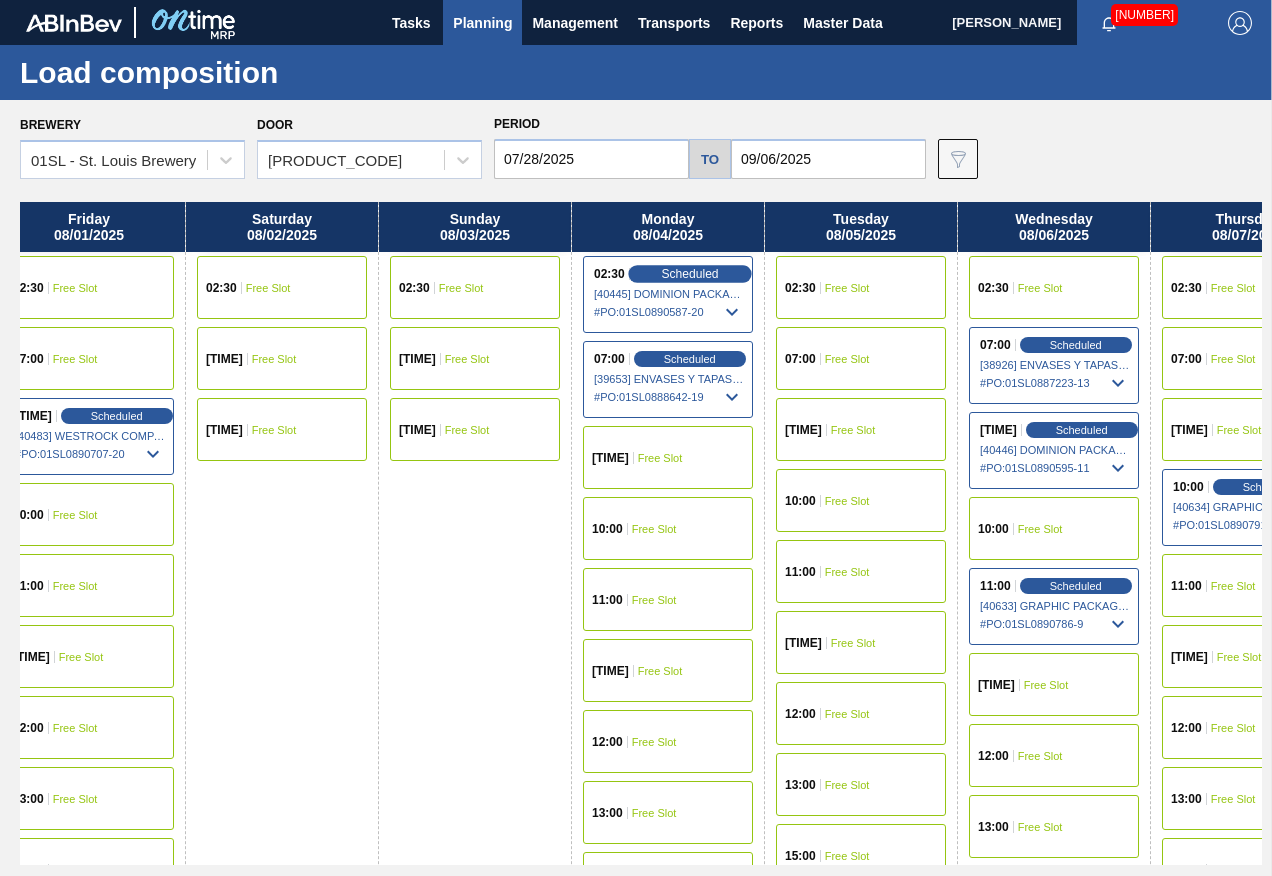 click on "Scheduled" at bounding box center (689, 273) 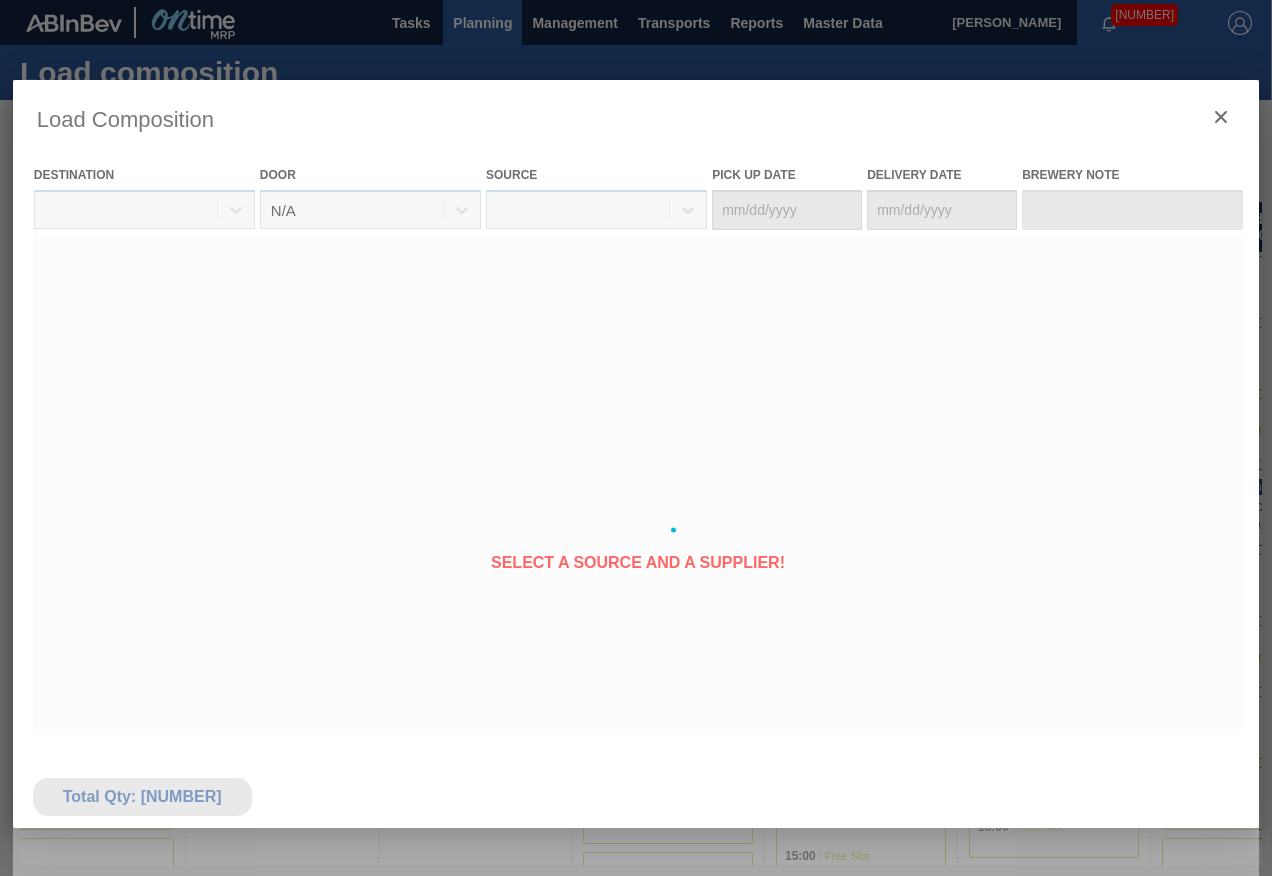 type on "08/02/2025" 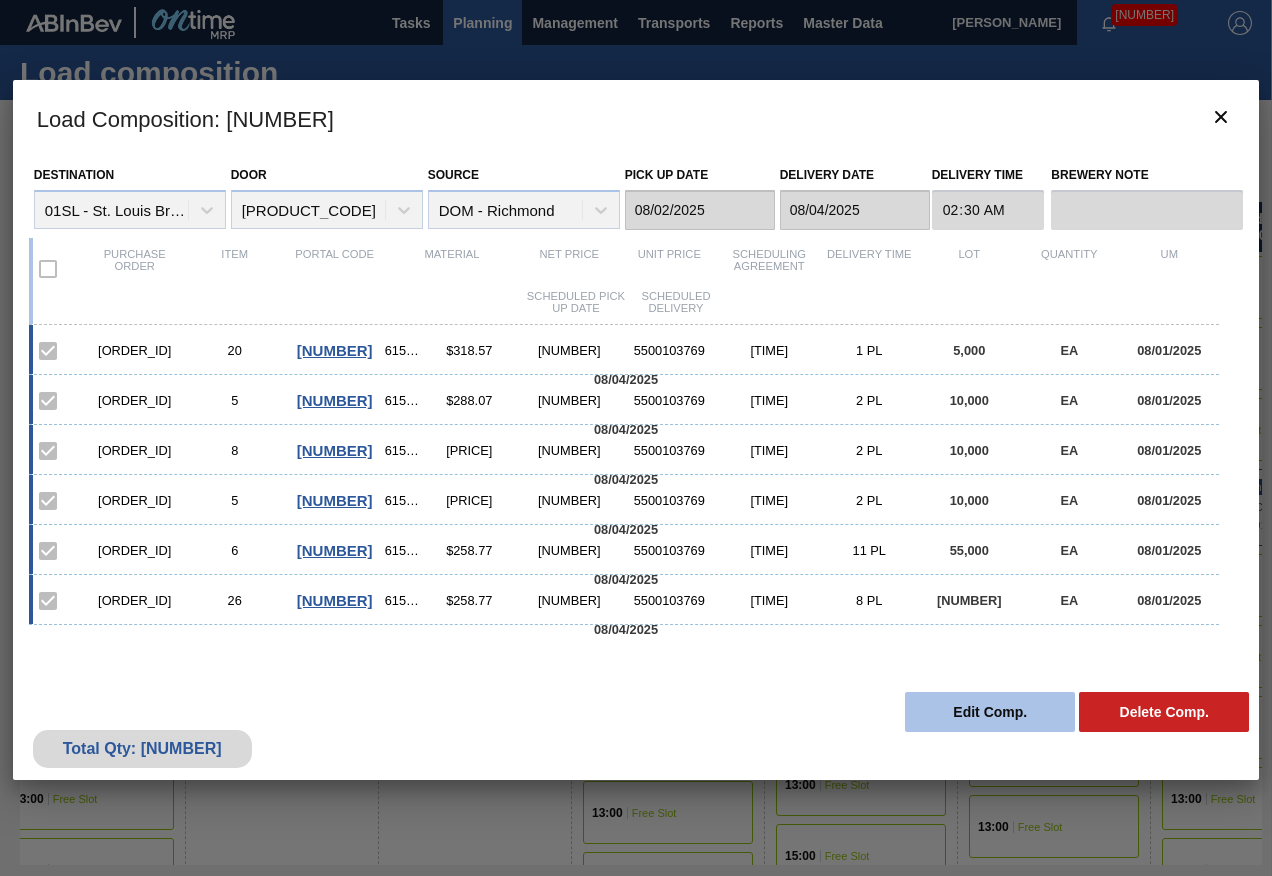 click on "Edit Comp." at bounding box center [990, 712] 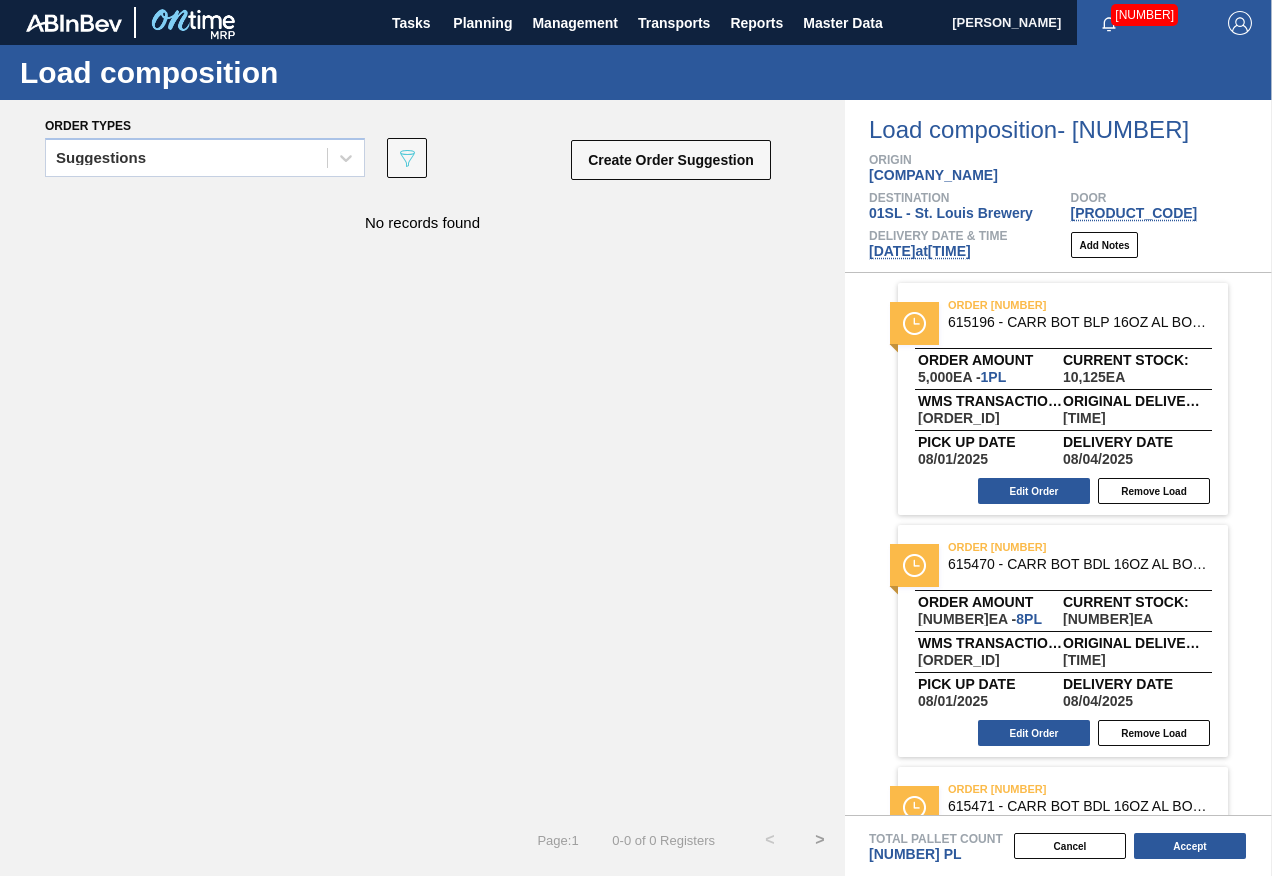 click on "[DATE] at [TIME]" at bounding box center (920, 251) 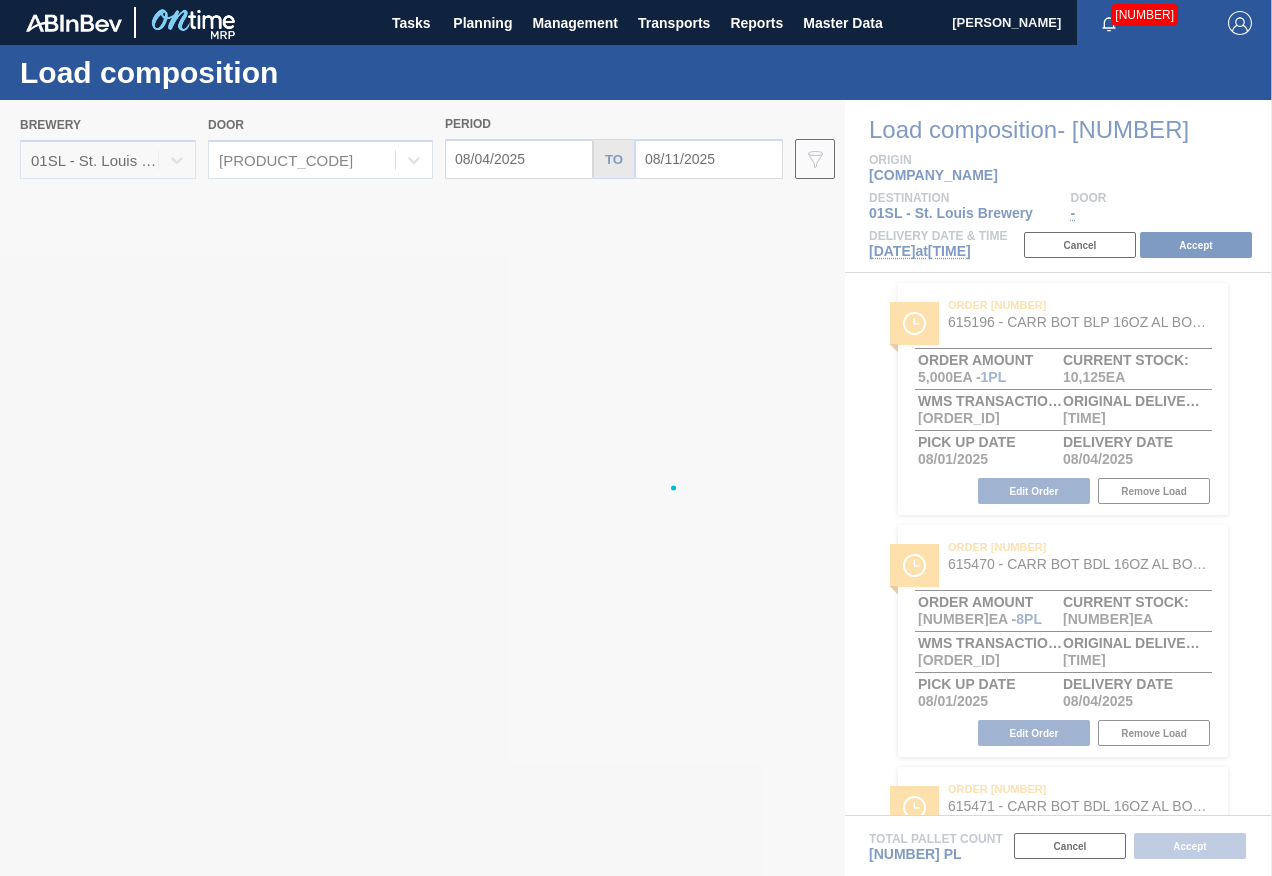 type on "08/04/2025" 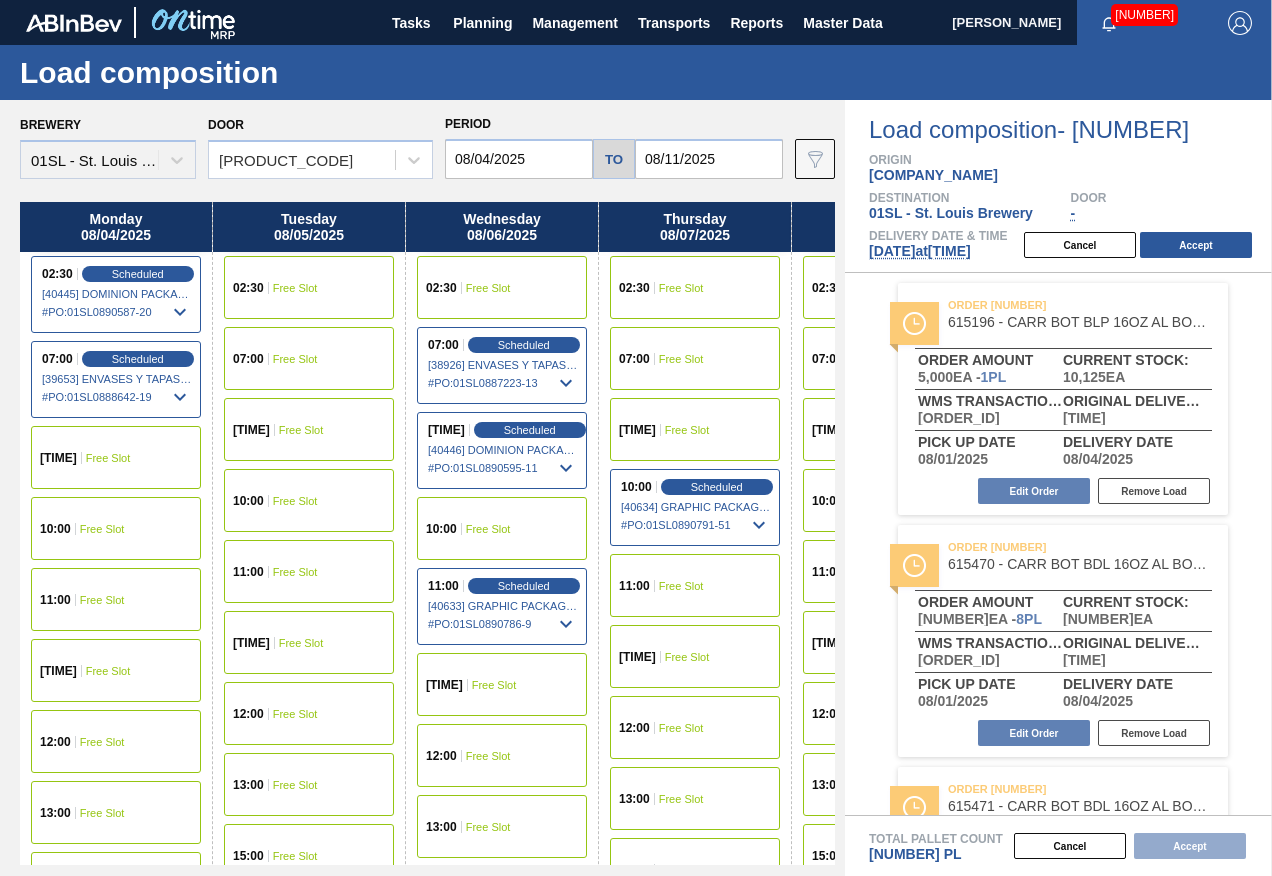 click on "09:30 Free Slot" at bounding box center (116, 457) 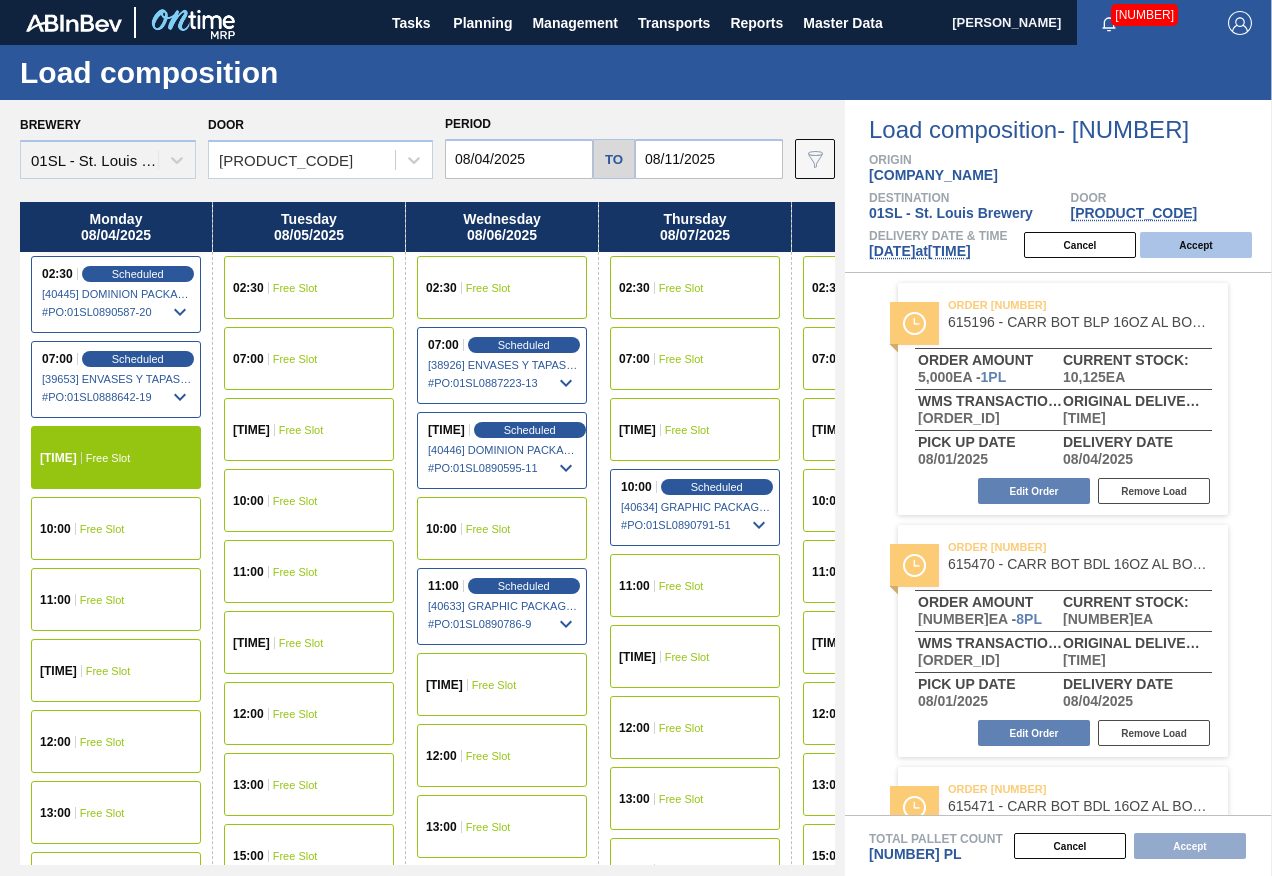 click on "Accept" at bounding box center [1196, 245] 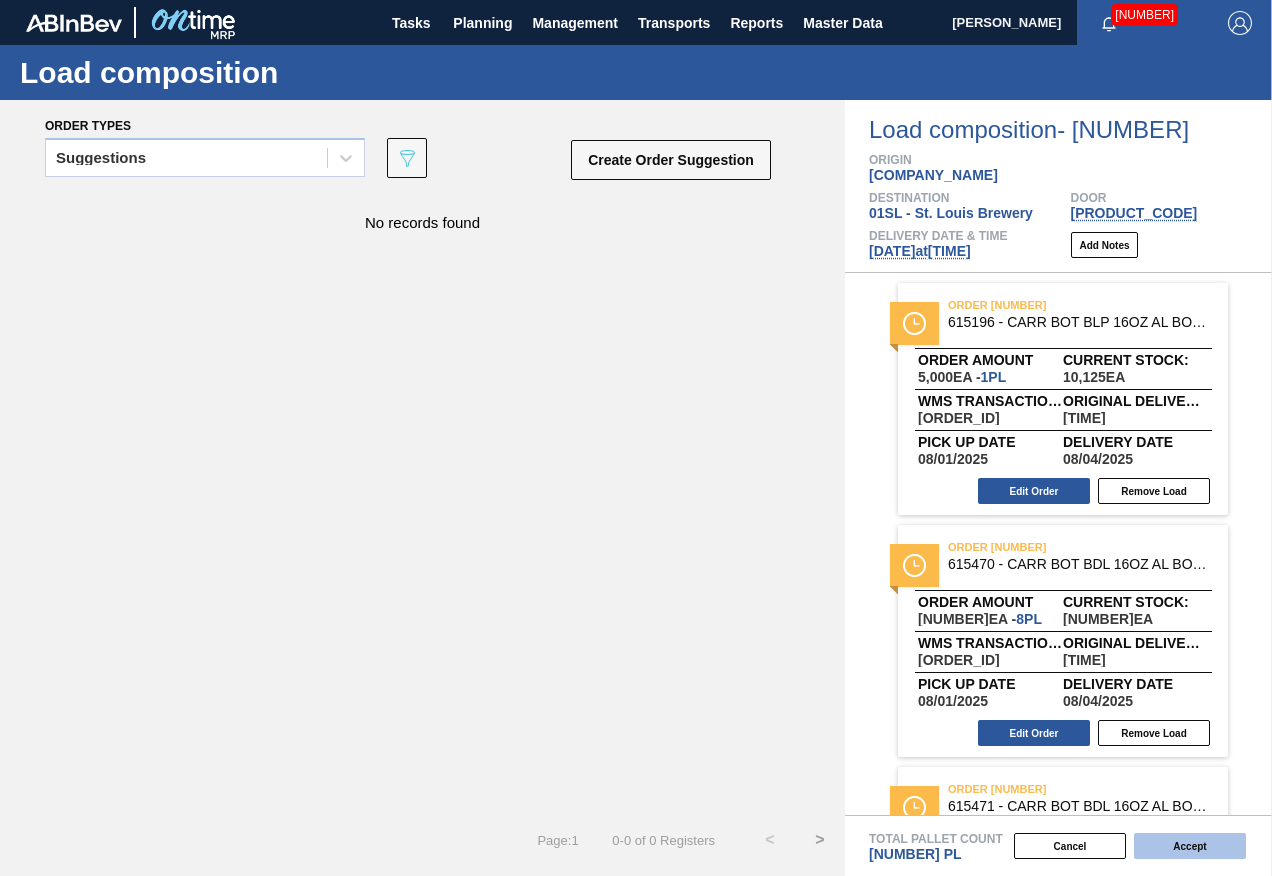 click on "Accept" at bounding box center [1190, 846] 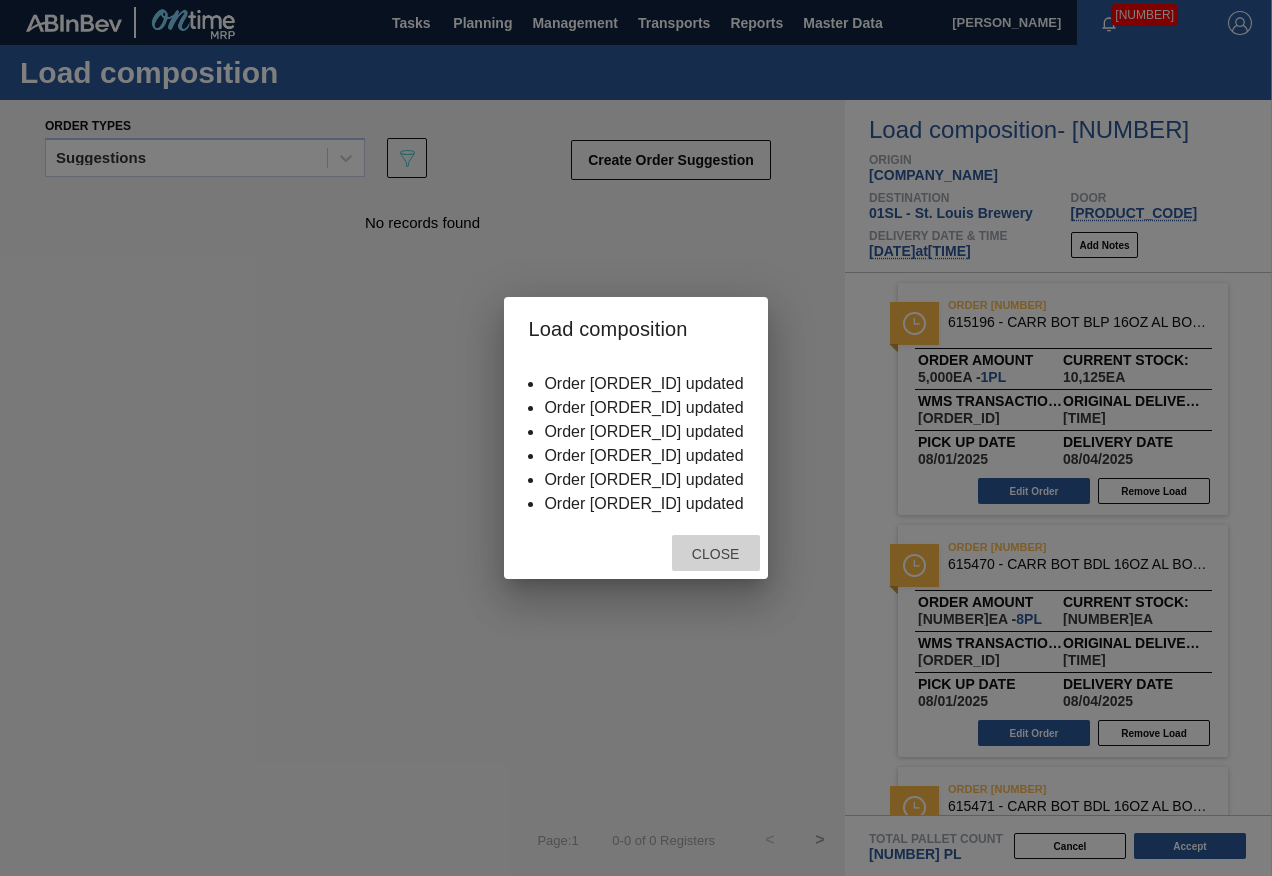 click on "Close" at bounding box center (715, 554) 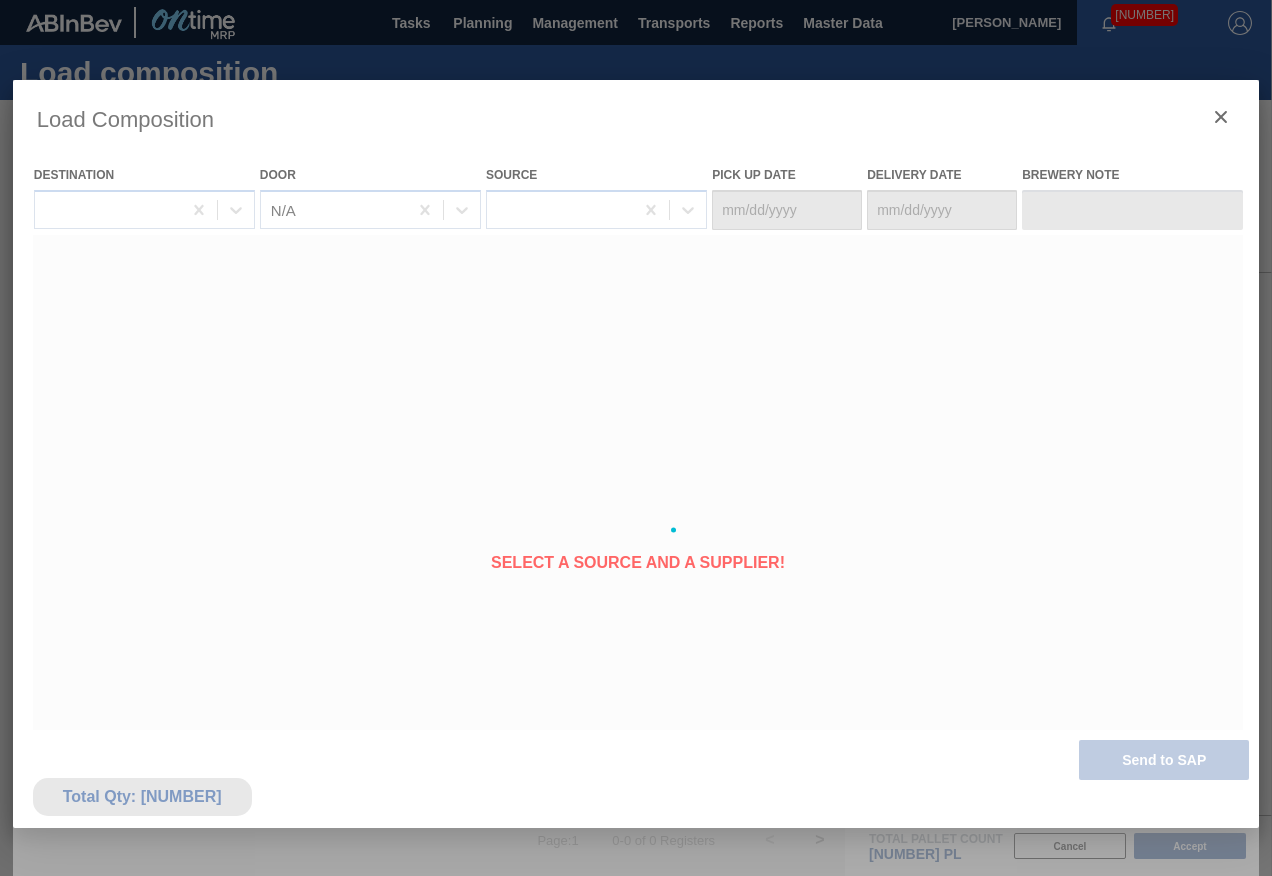 type on "08/02/2025" 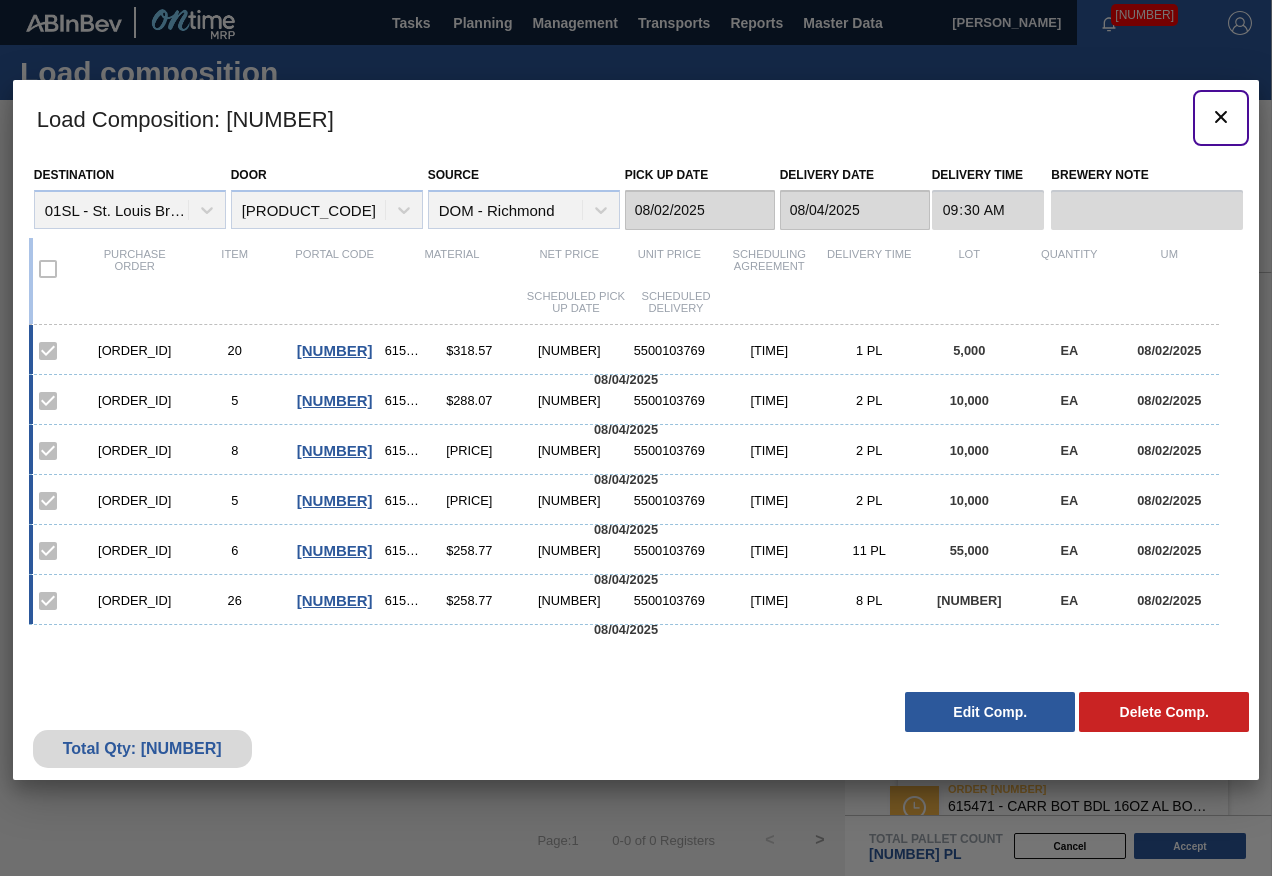 click 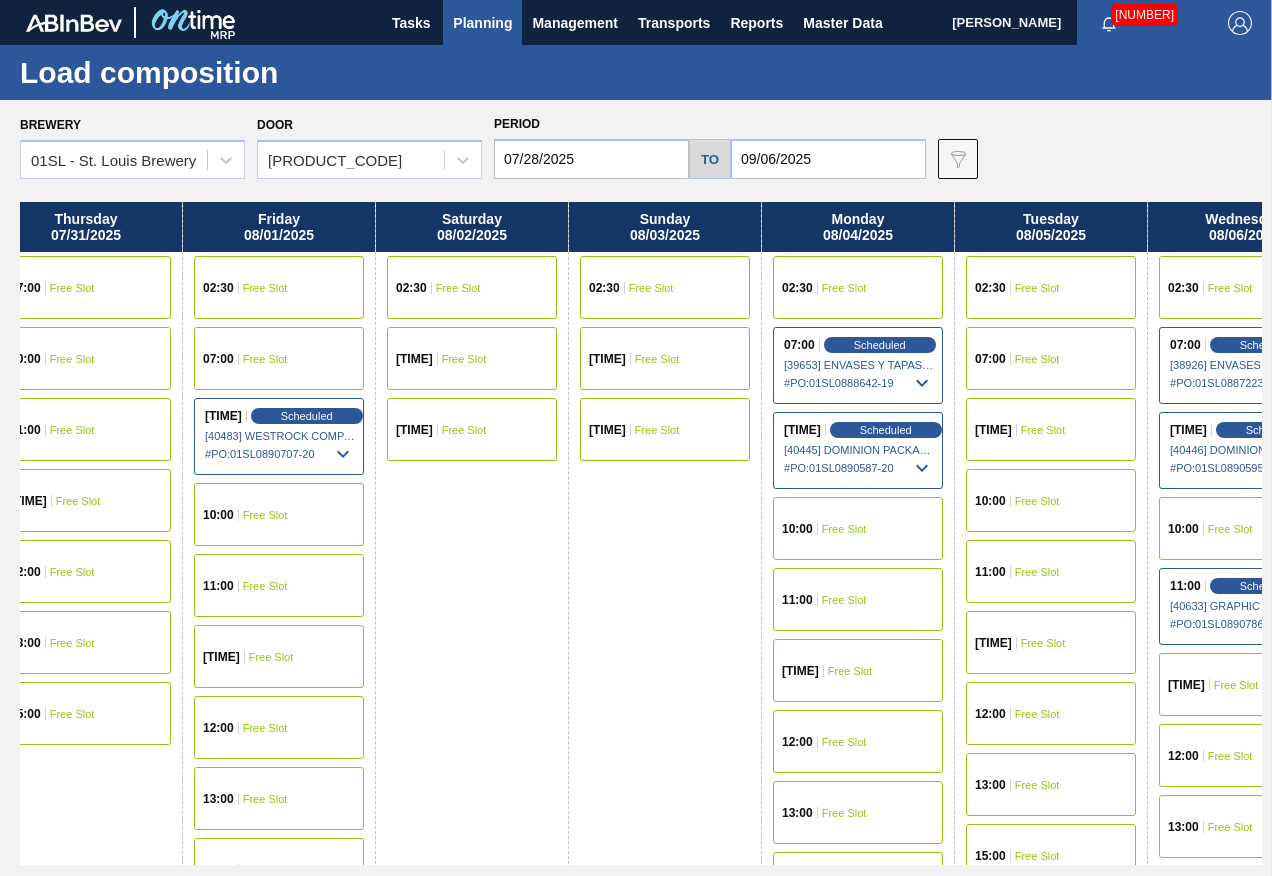 scroll, scrollTop: 0, scrollLeft: 610, axis: horizontal 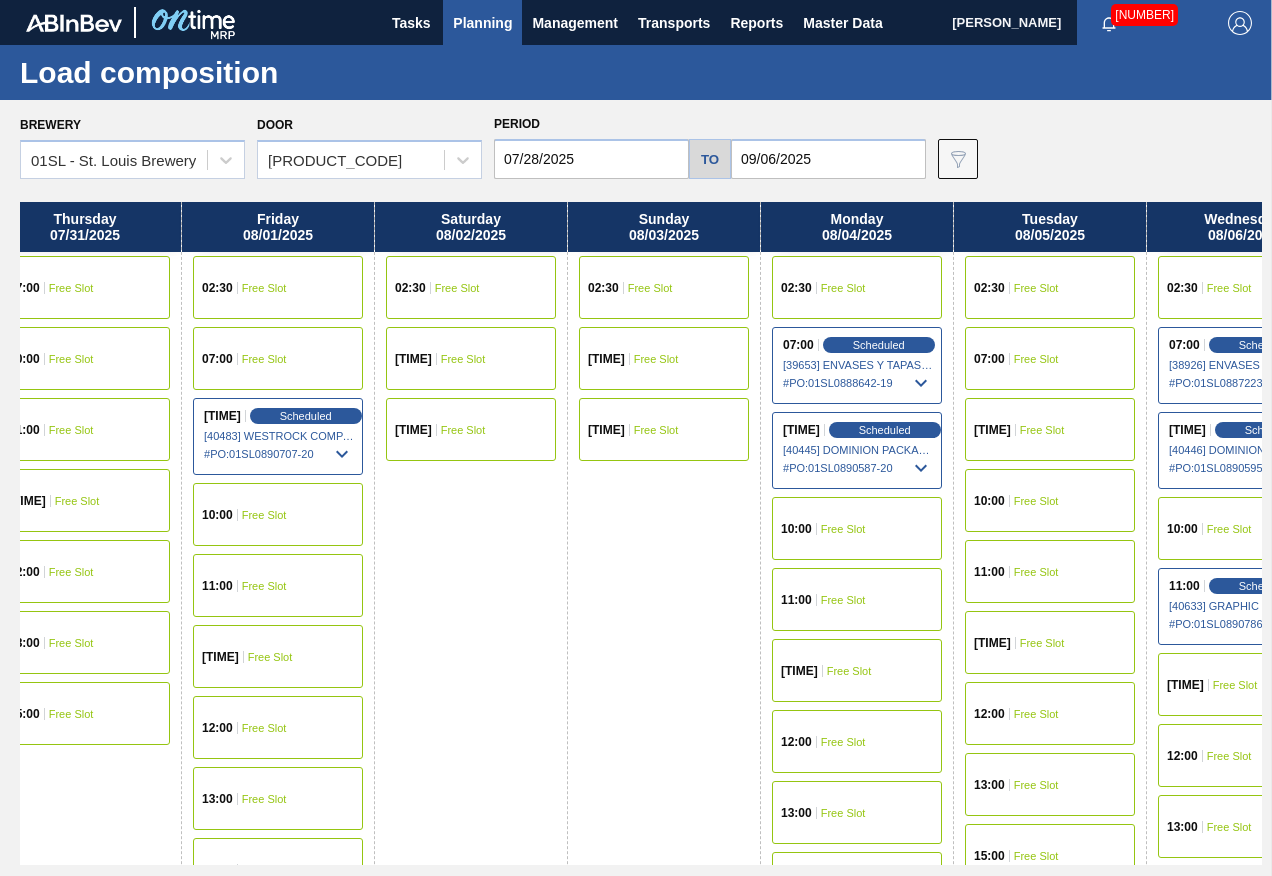 drag, startPoint x: 1099, startPoint y: 568, endPoint x: 547, endPoint y: 568, distance: 552 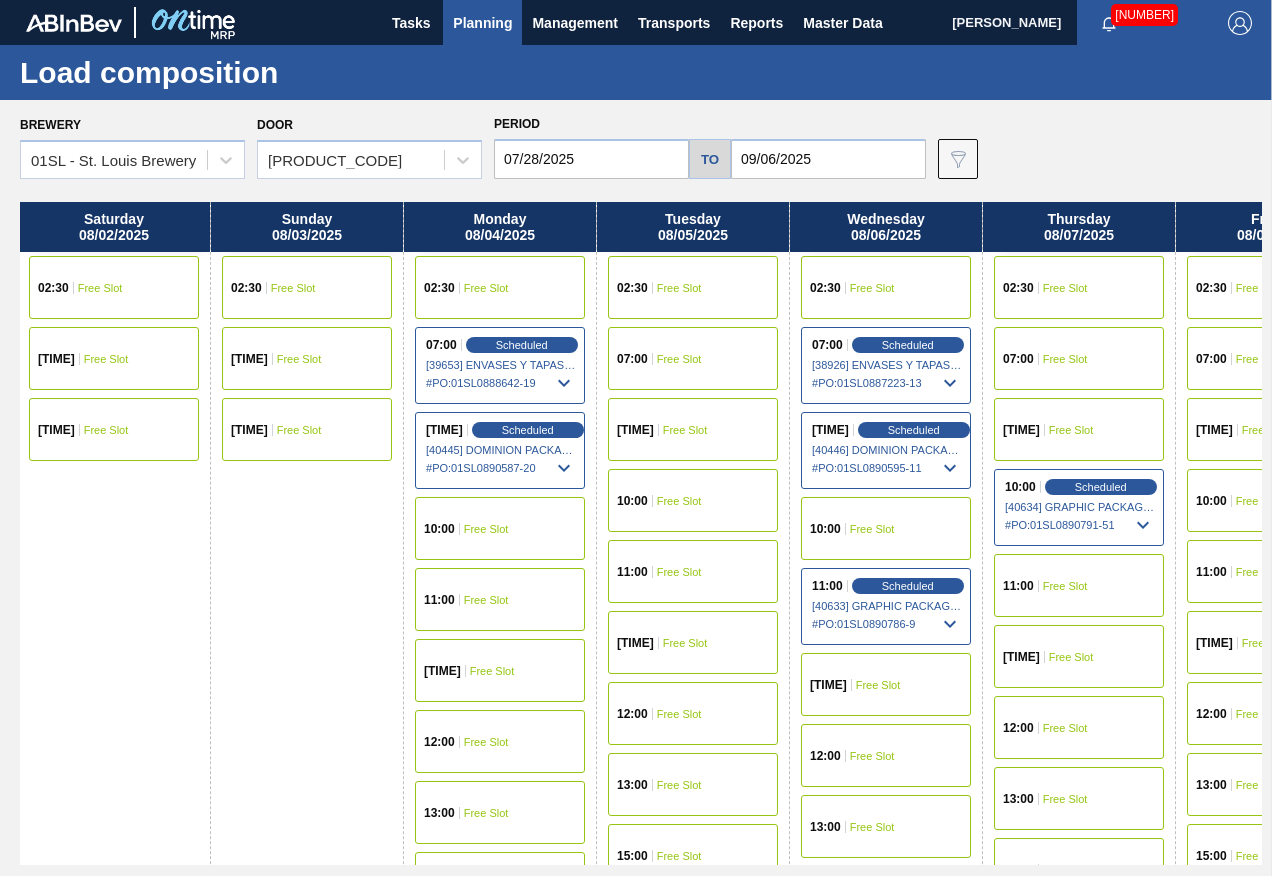 scroll, scrollTop: 0, scrollLeft: 1020, axis: horizontal 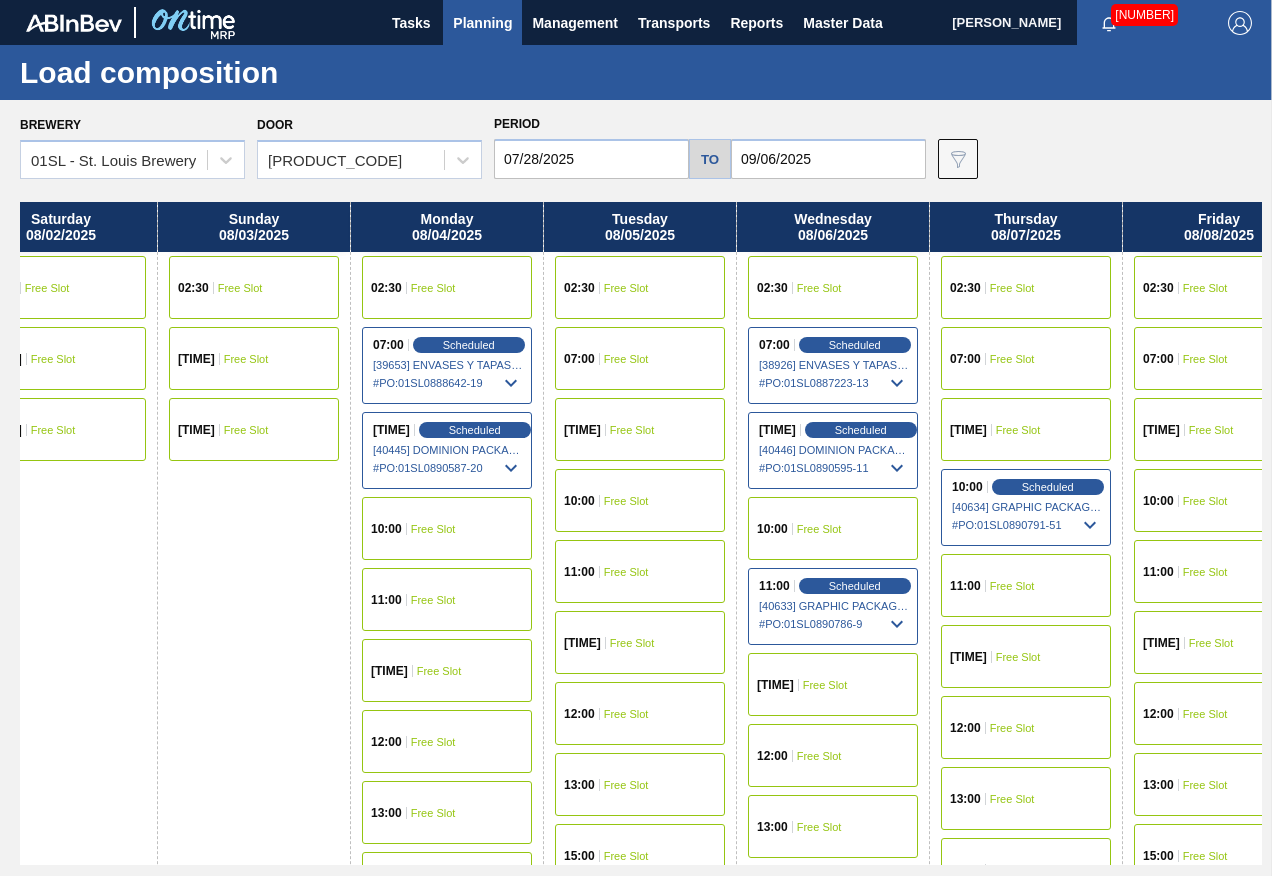 drag, startPoint x: 685, startPoint y: 545, endPoint x: 256, endPoint y: 541, distance: 429.01865 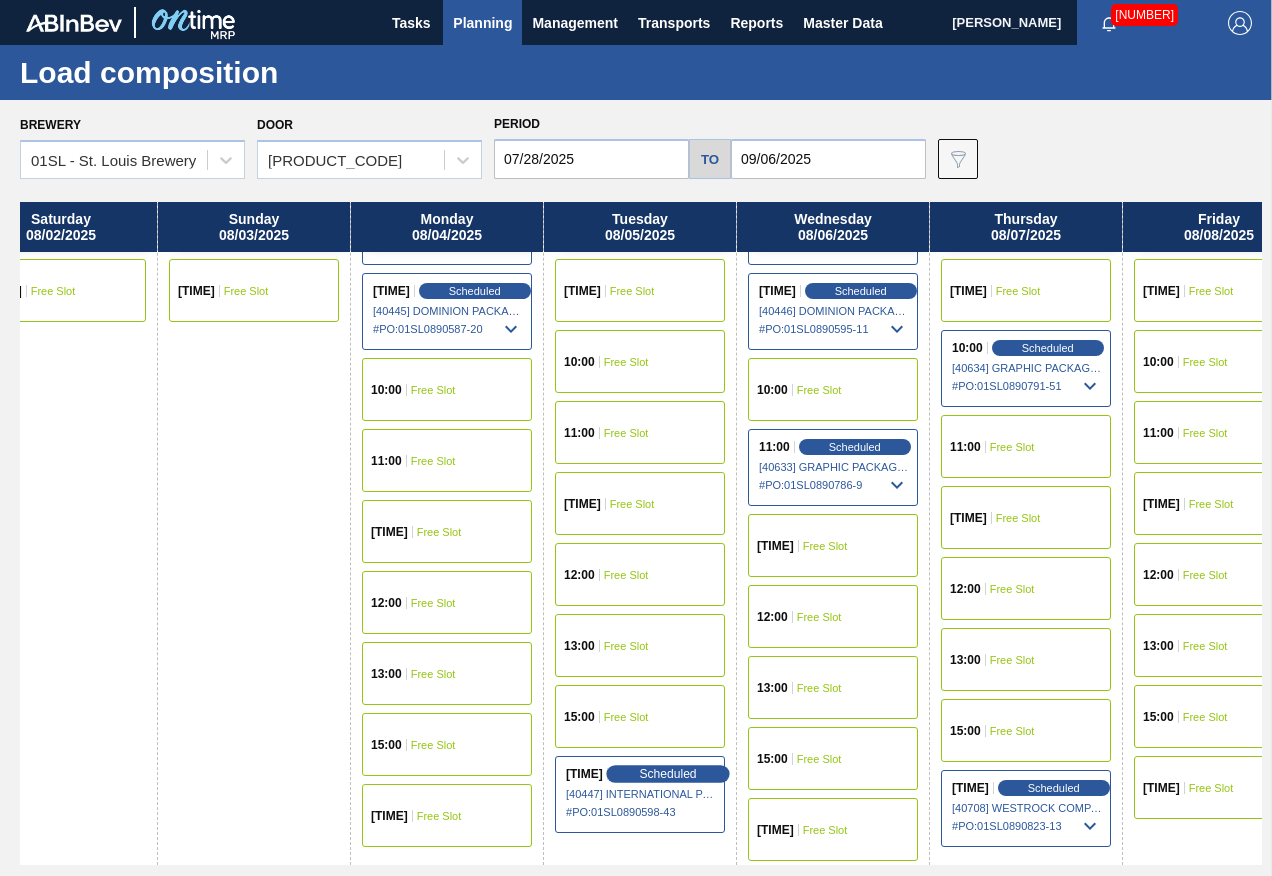 click on "Scheduled" at bounding box center (667, 773) 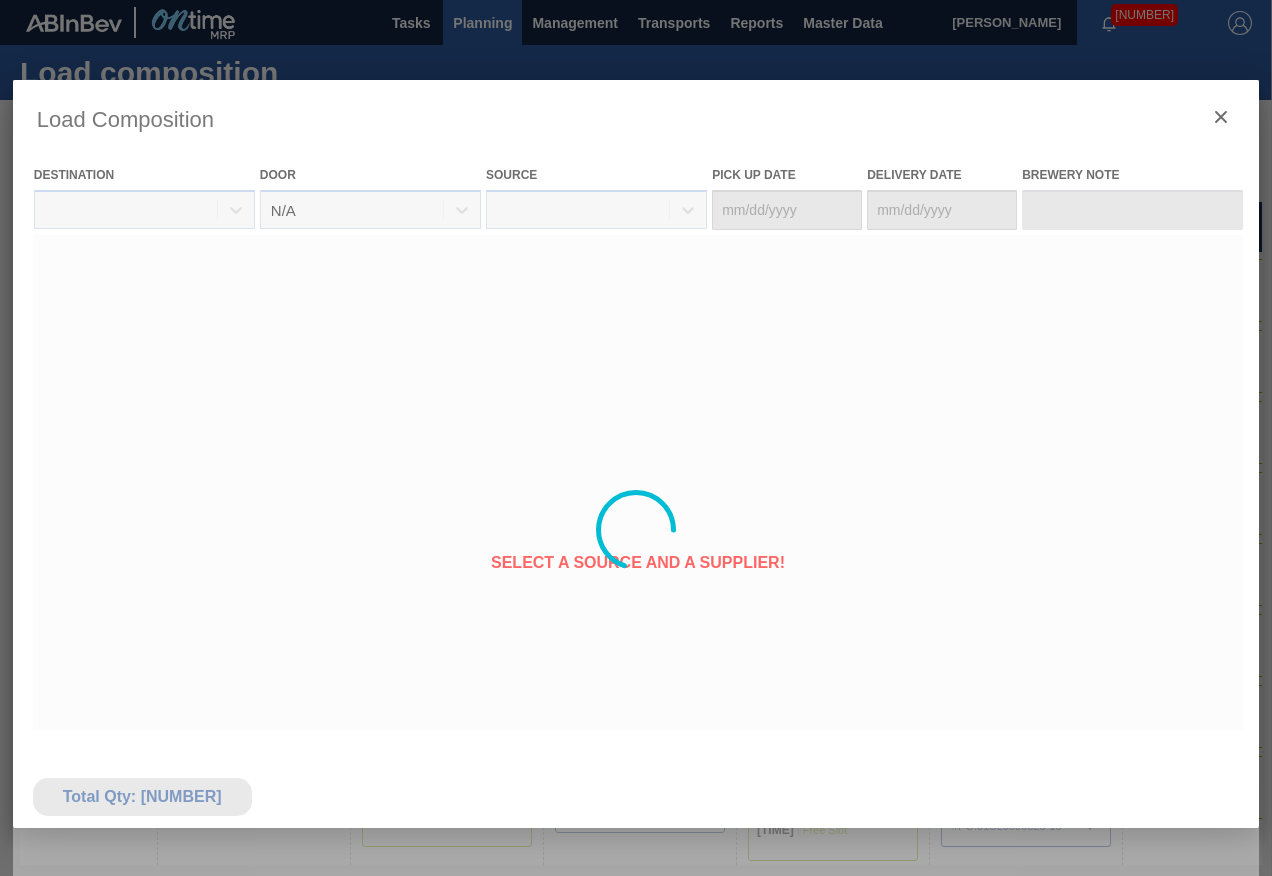 type on "08/04/2025" 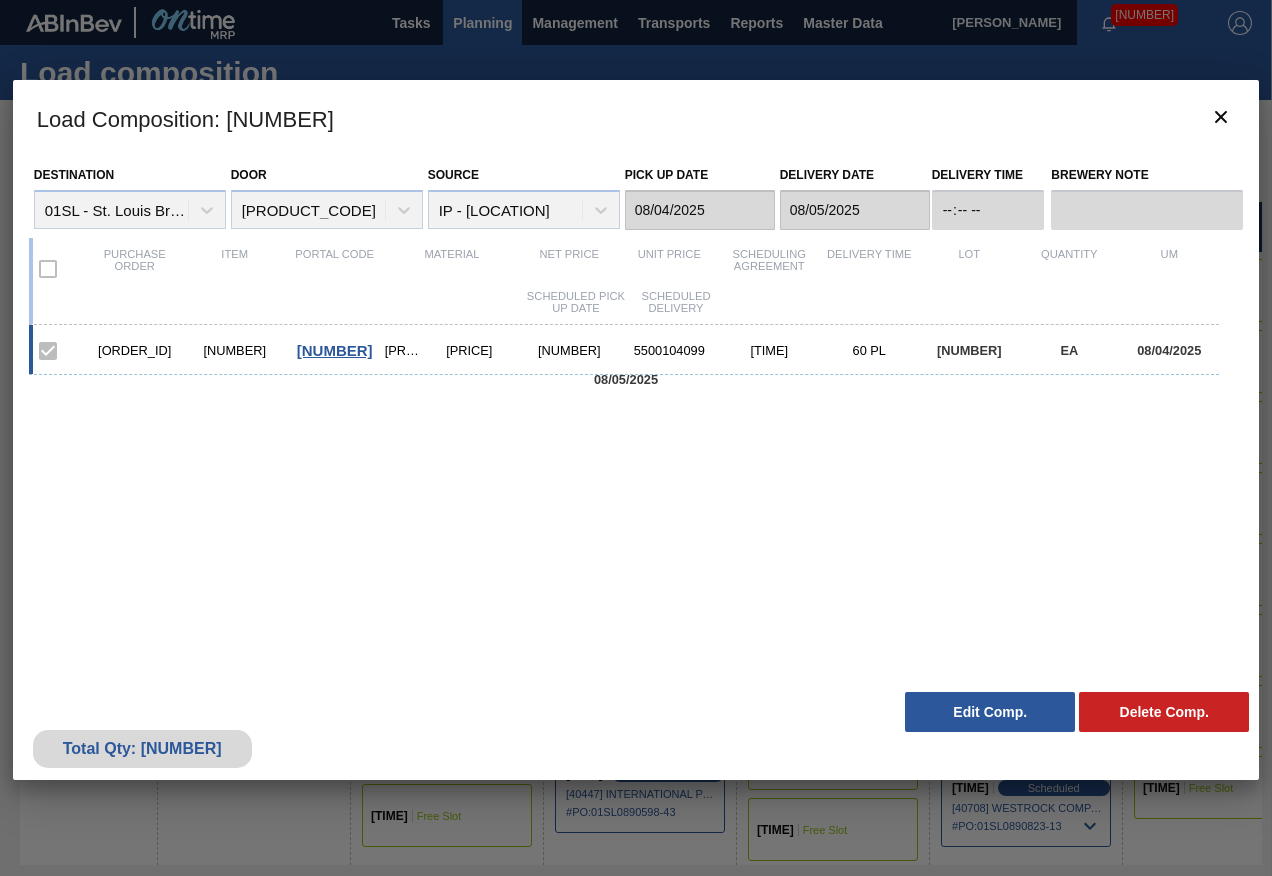 click on "Edit Comp." at bounding box center [990, 712] 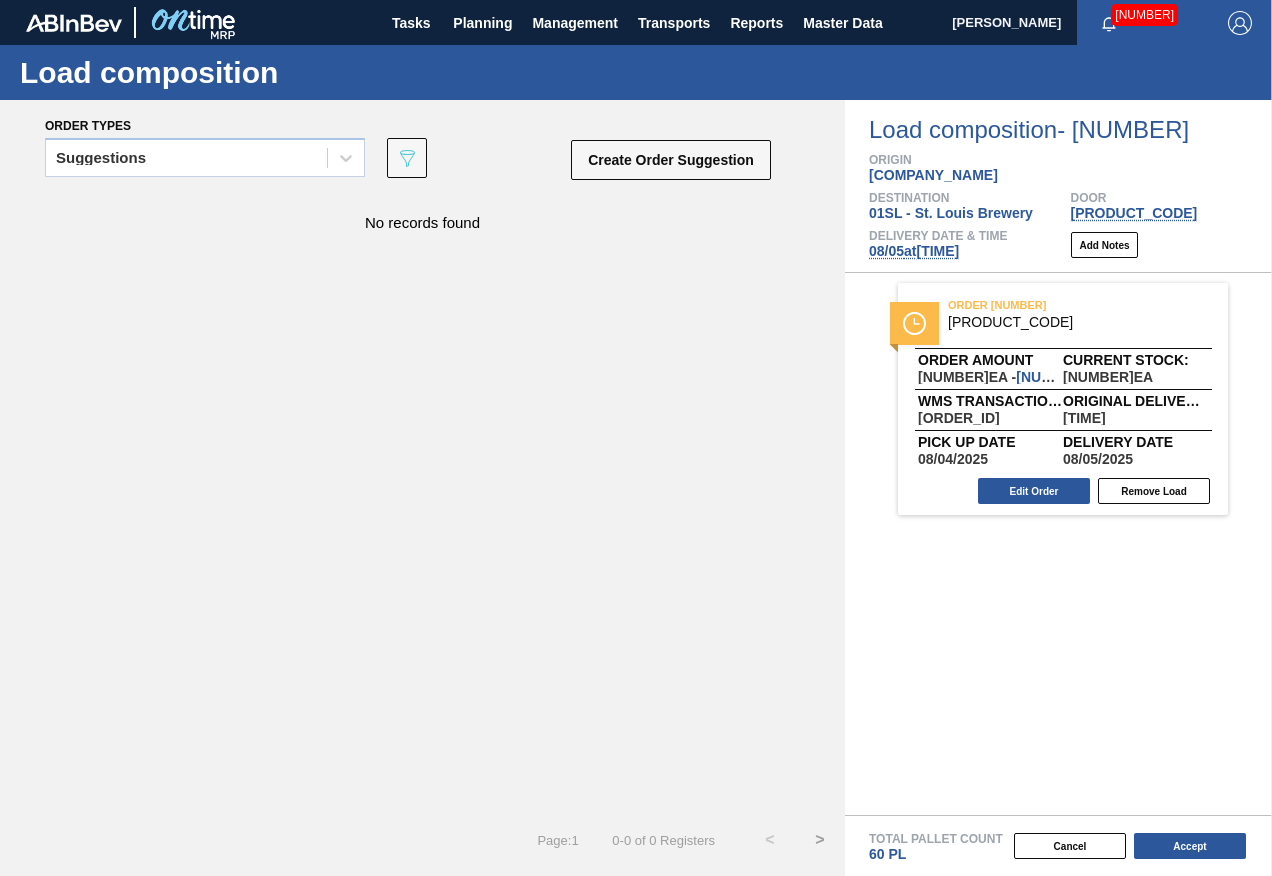 click on "[DATE] at [TIME]" at bounding box center [914, 251] 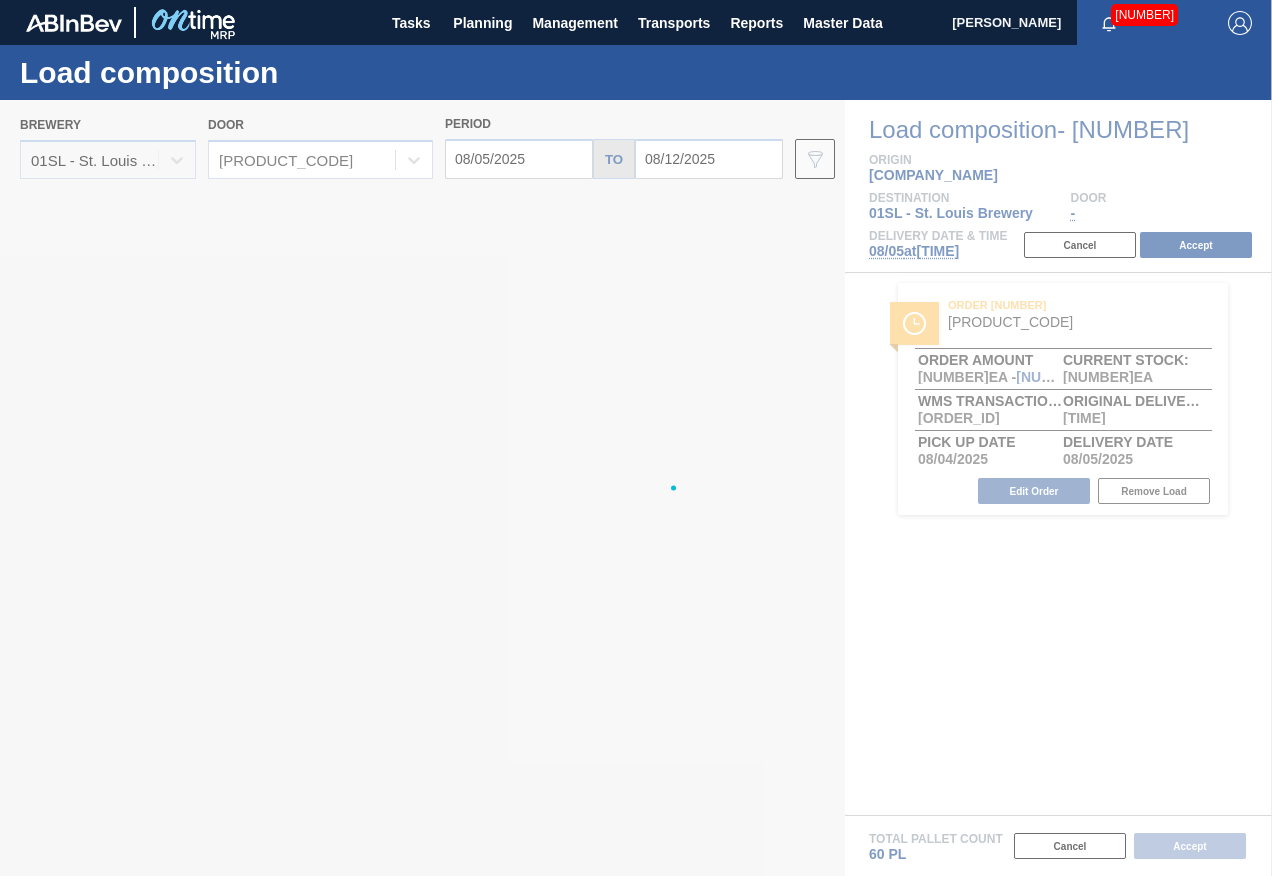 type on "08/05/2025" 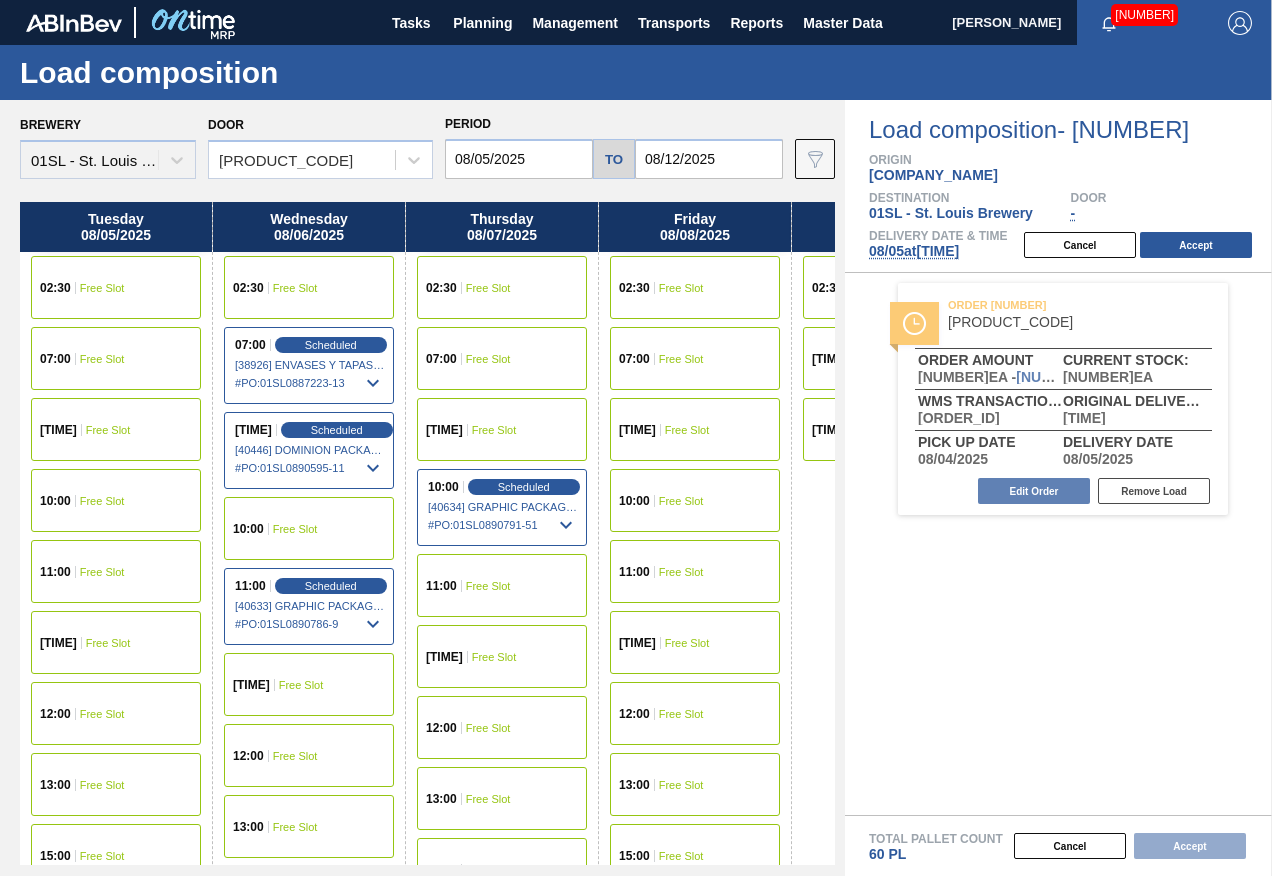 click on "[TIME]" at bounding box center (58, 430) 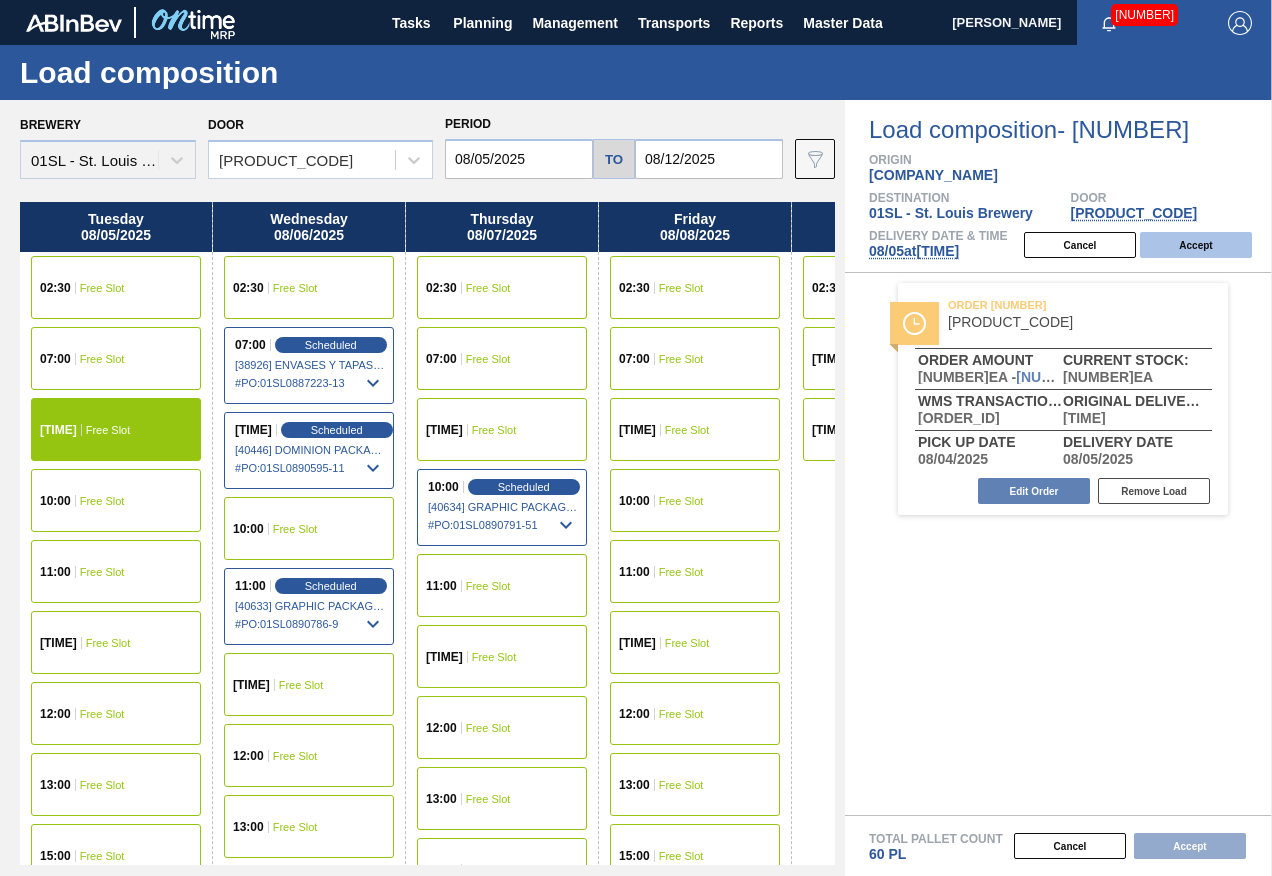 click on "Accept" at bounding box center (1196, 245) 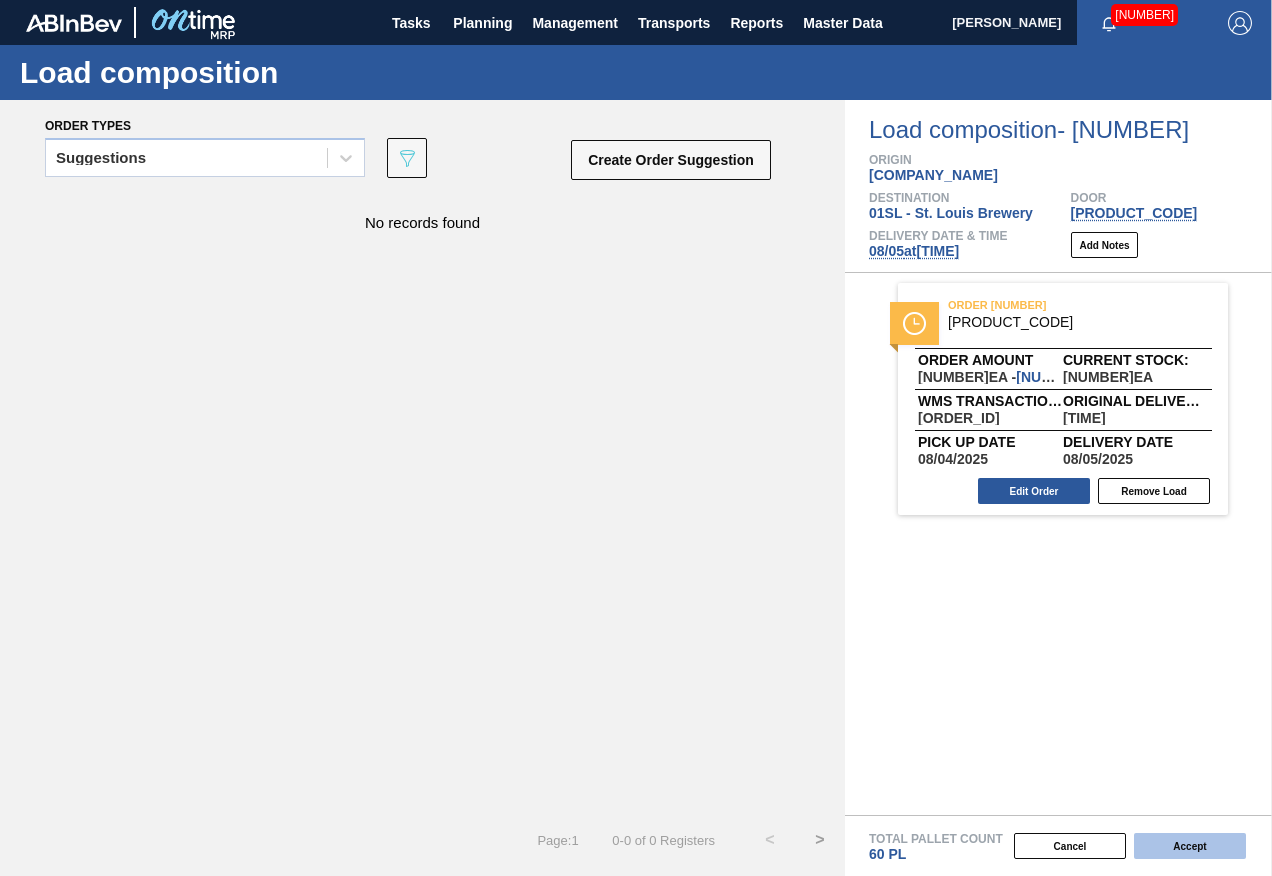click on "Accept" at bounding box center (1190, 846) 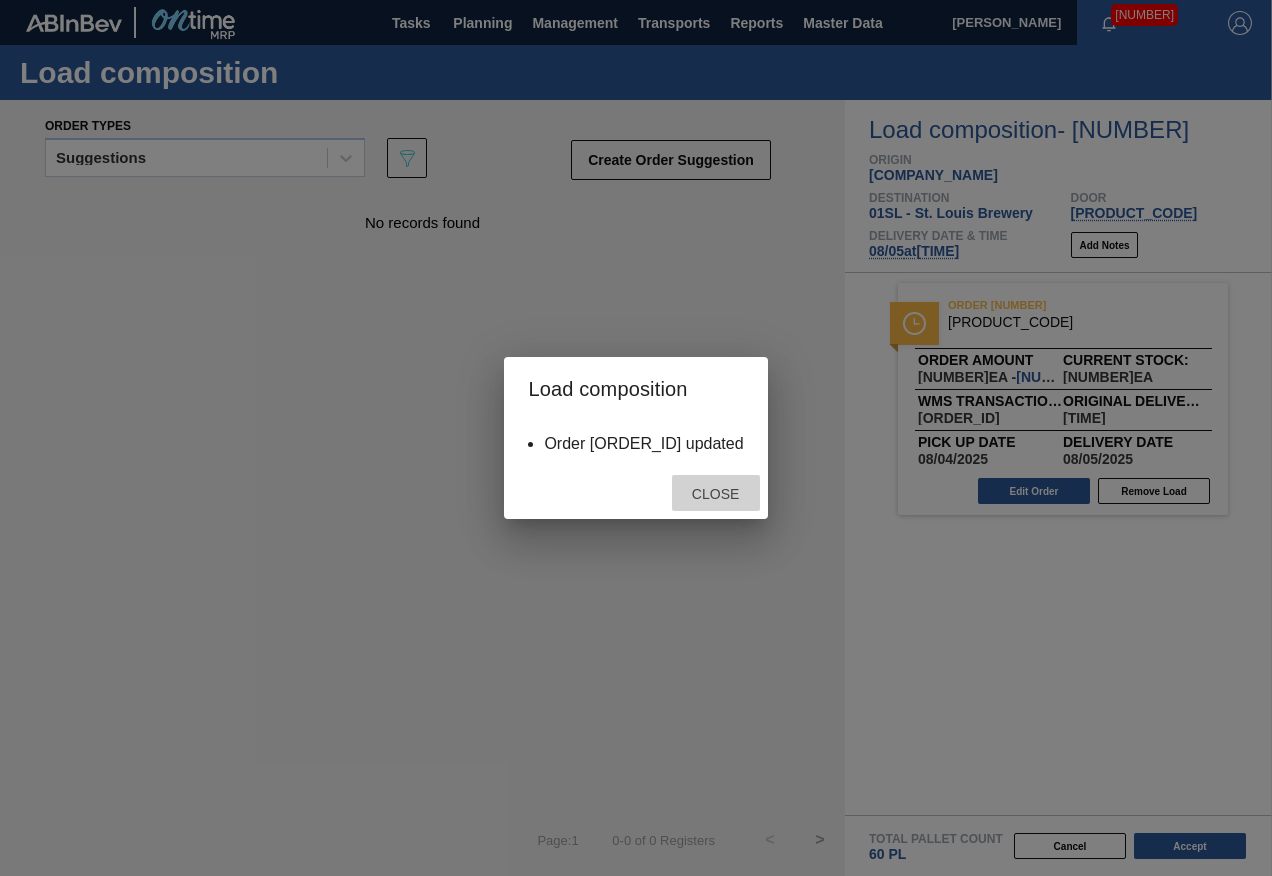 click on "Close" at bounding box center [715, 494] 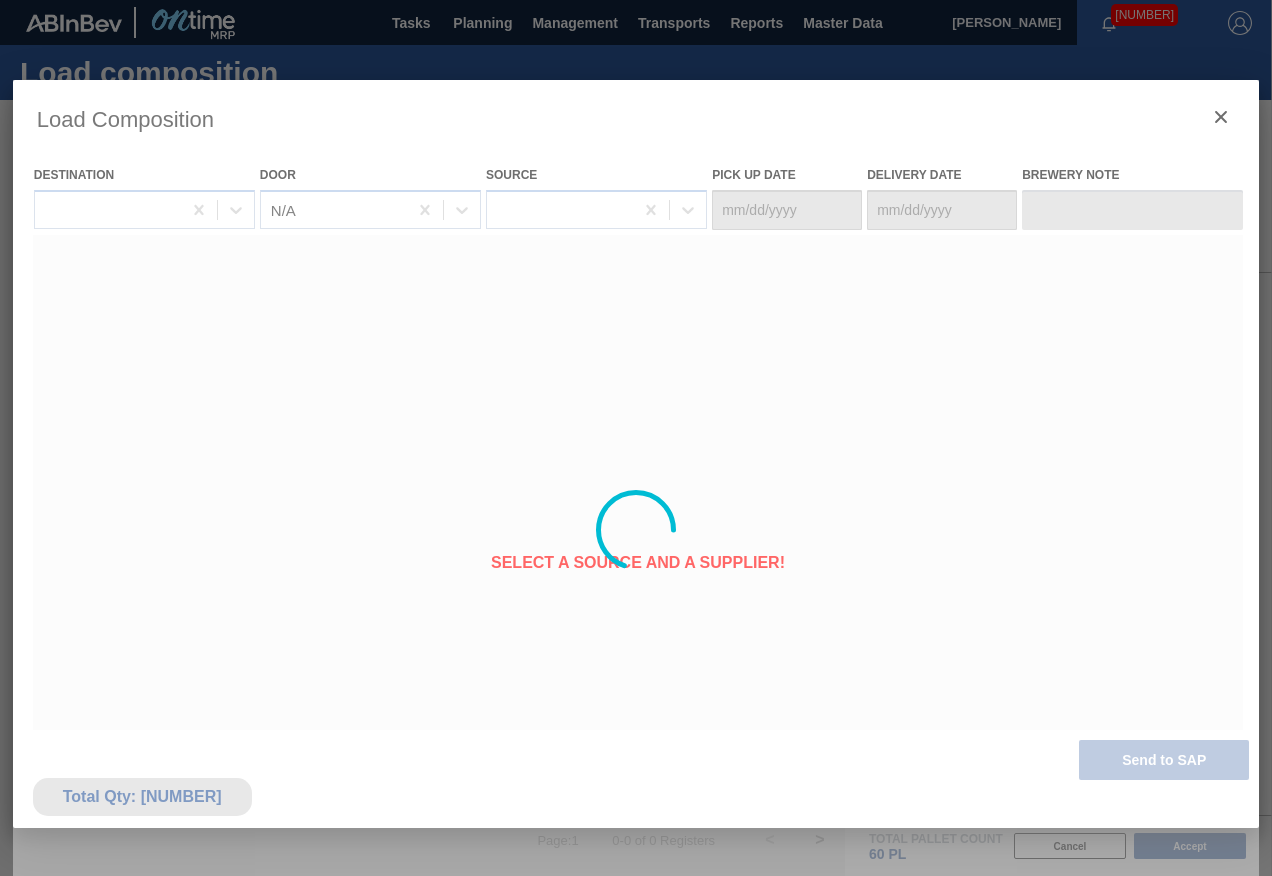 type on "08/04/2025" 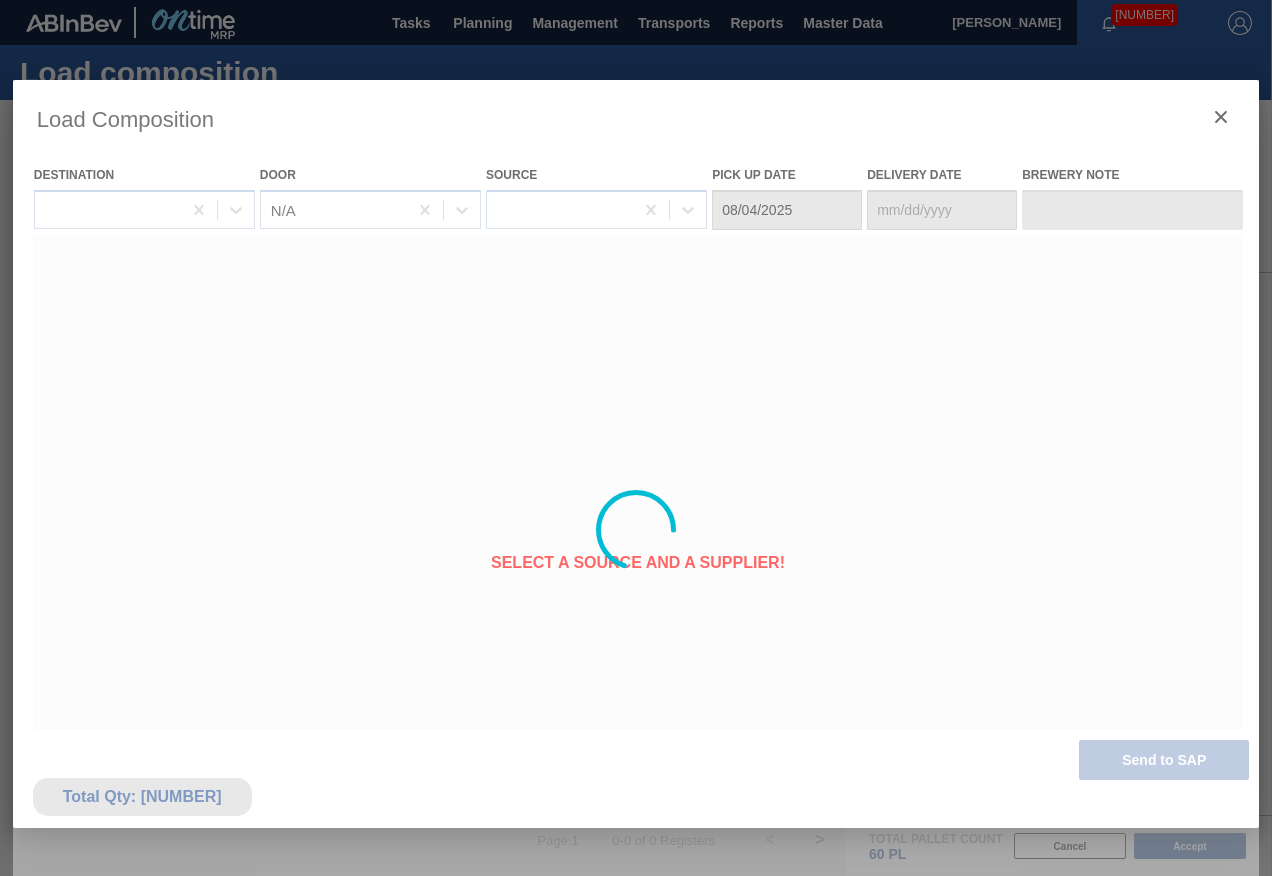 type on "08/05/2025" 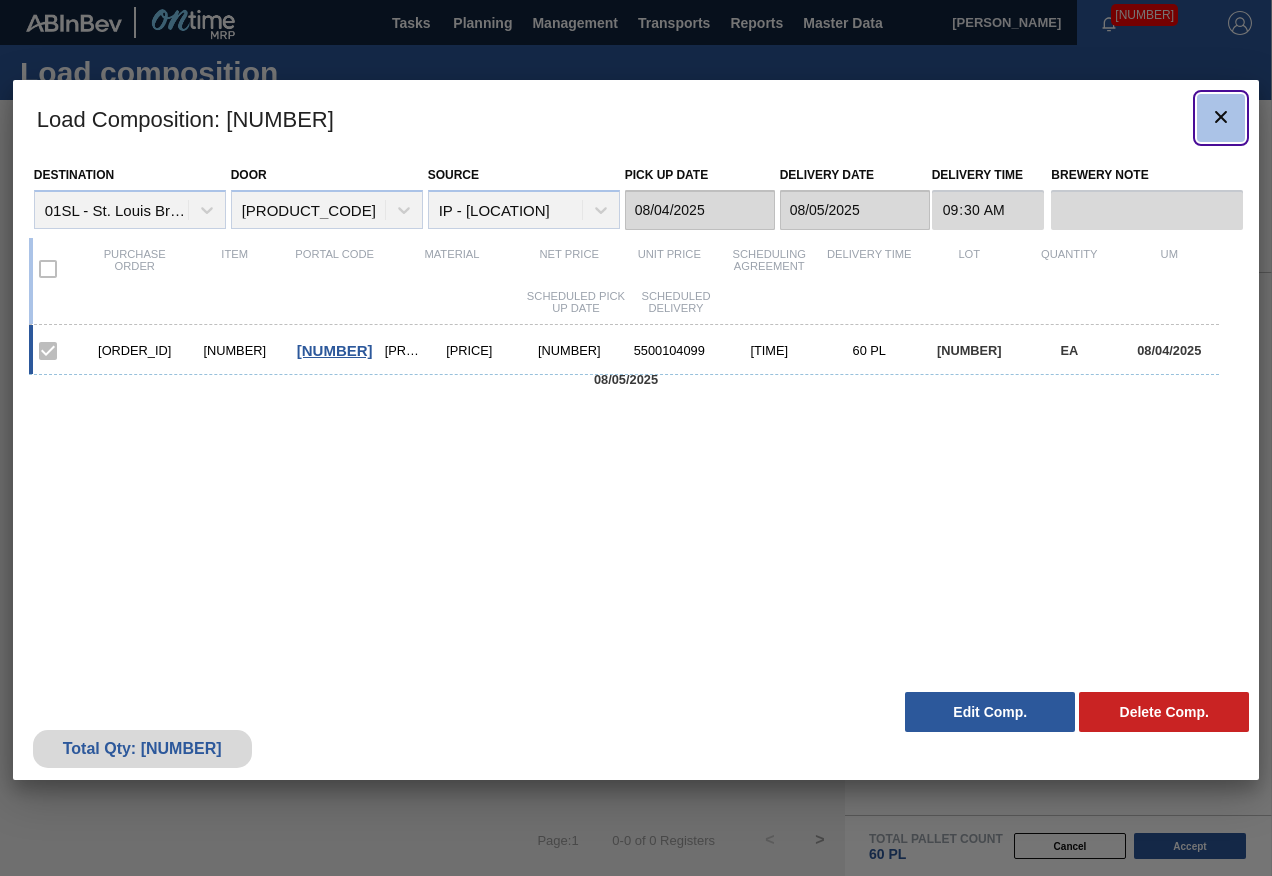 click at bounding box center (1221, 118) 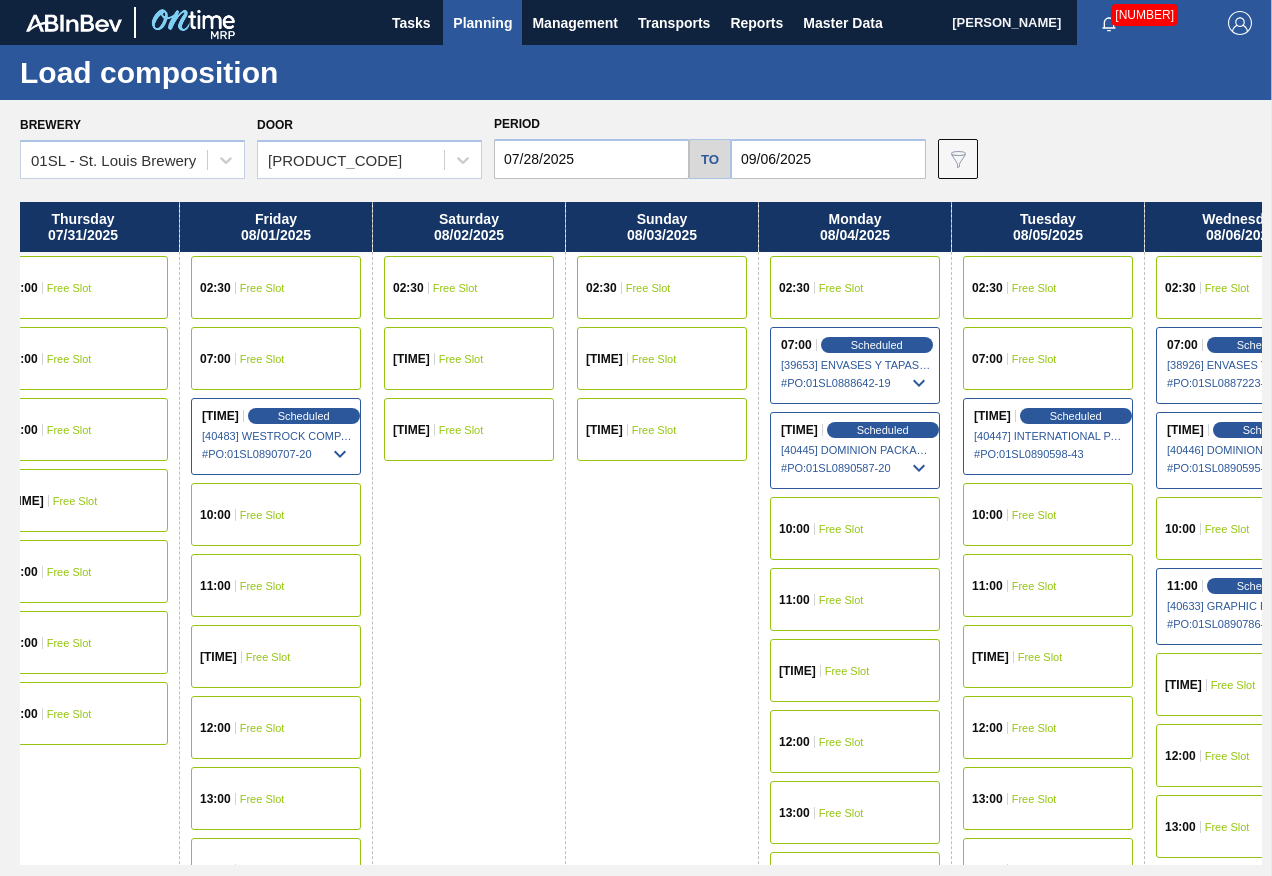 scroll, scrollTop: 0, scrollLeft: 825, axis: horizontal 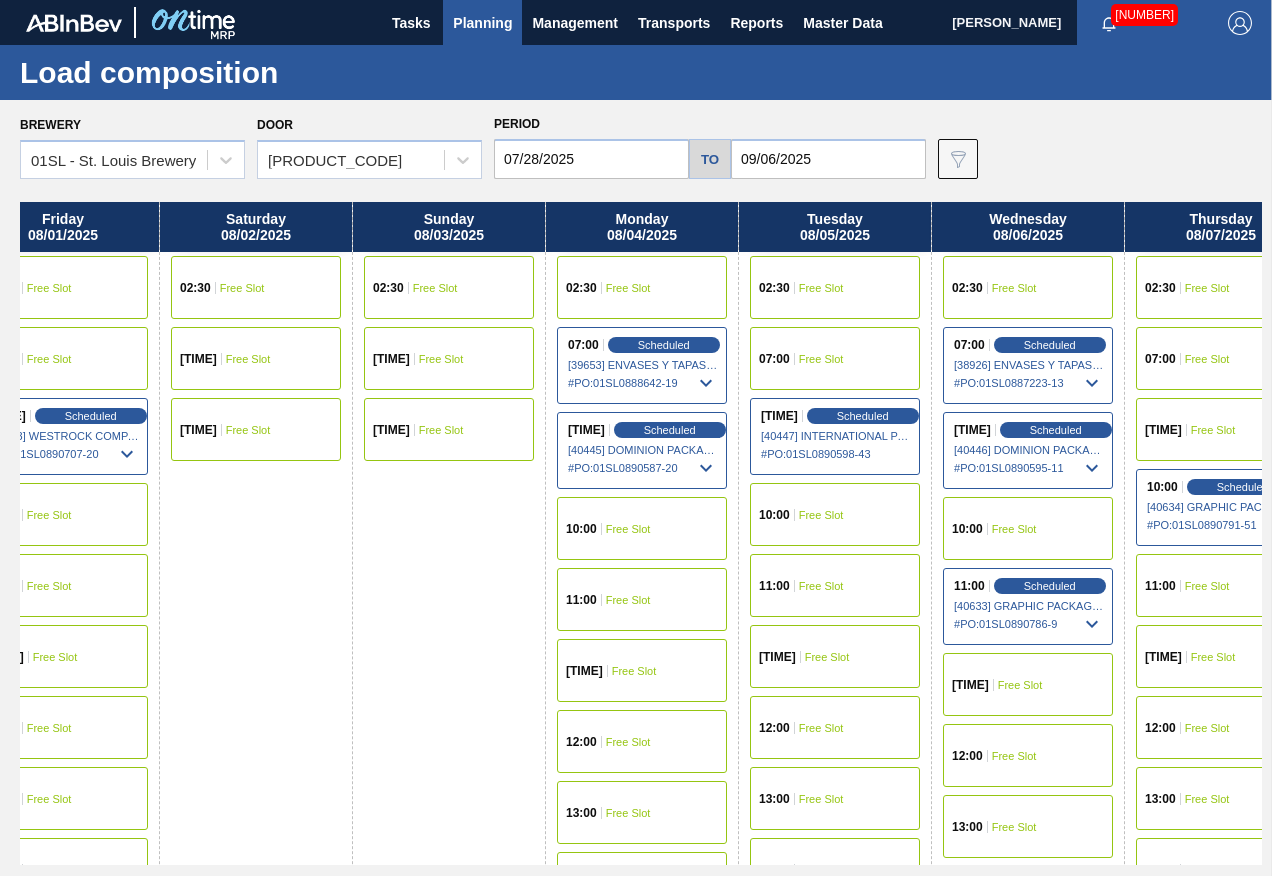 drag, startPoint x: 1196, startPoint y: 605, endPoint x: 359, endPoint y: 599, distance: 837.0215 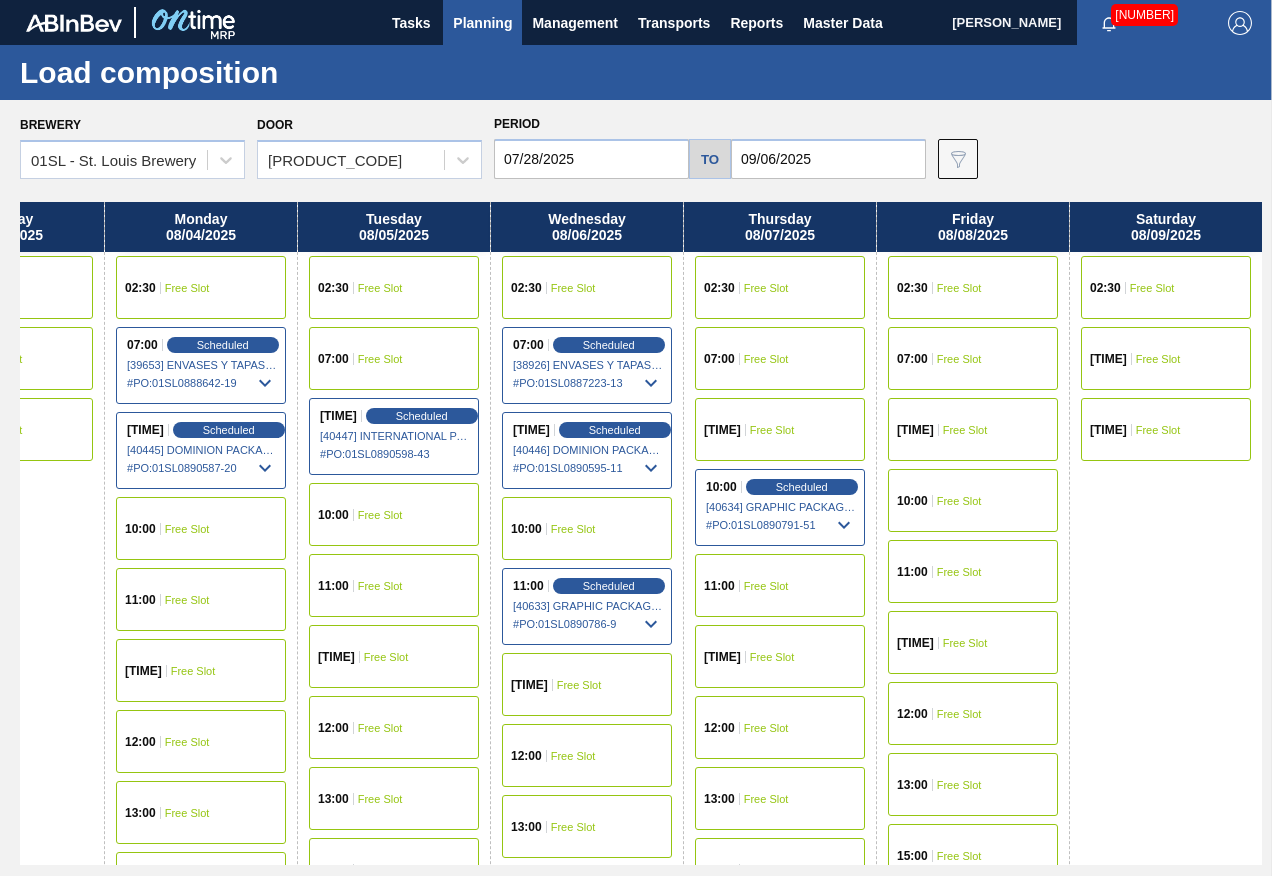 scroll, scrollTop: 0, scrollLeft: 1361, axis: horizontal 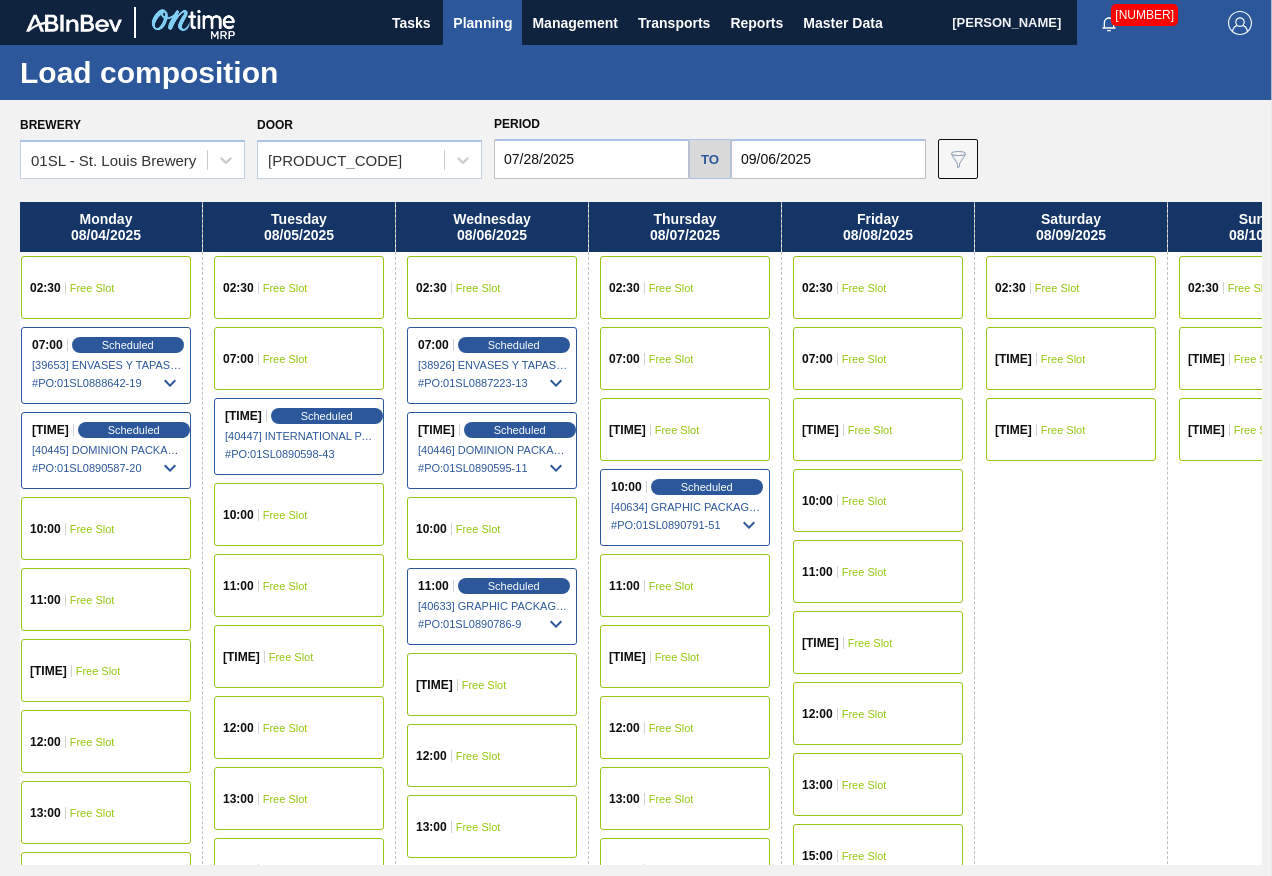 drag, startPoint x: 774, startPoint y: 561, endPoint x: 341, endPoint y: 571, distance: 433.11545 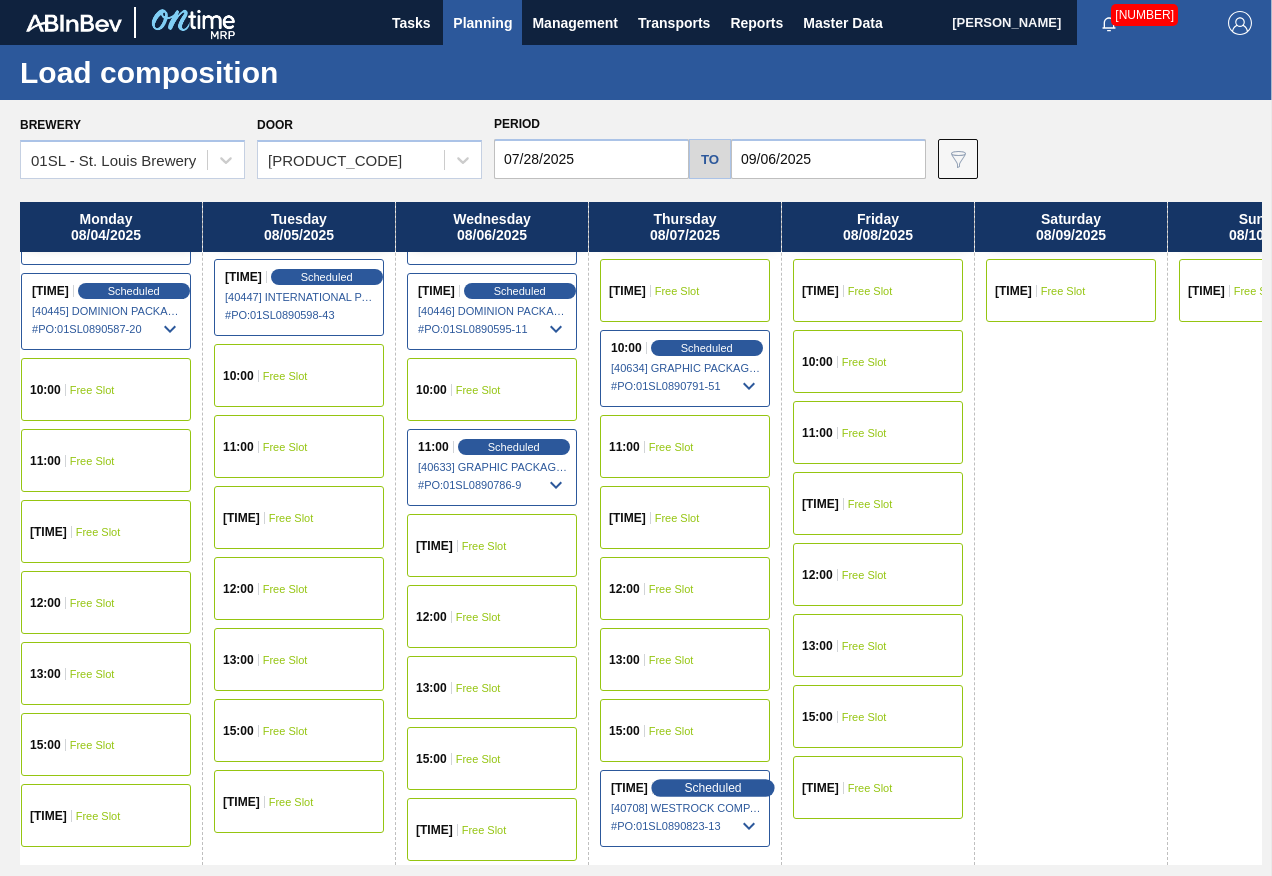 click on "Scheduled" at bounding box center [712, 787] 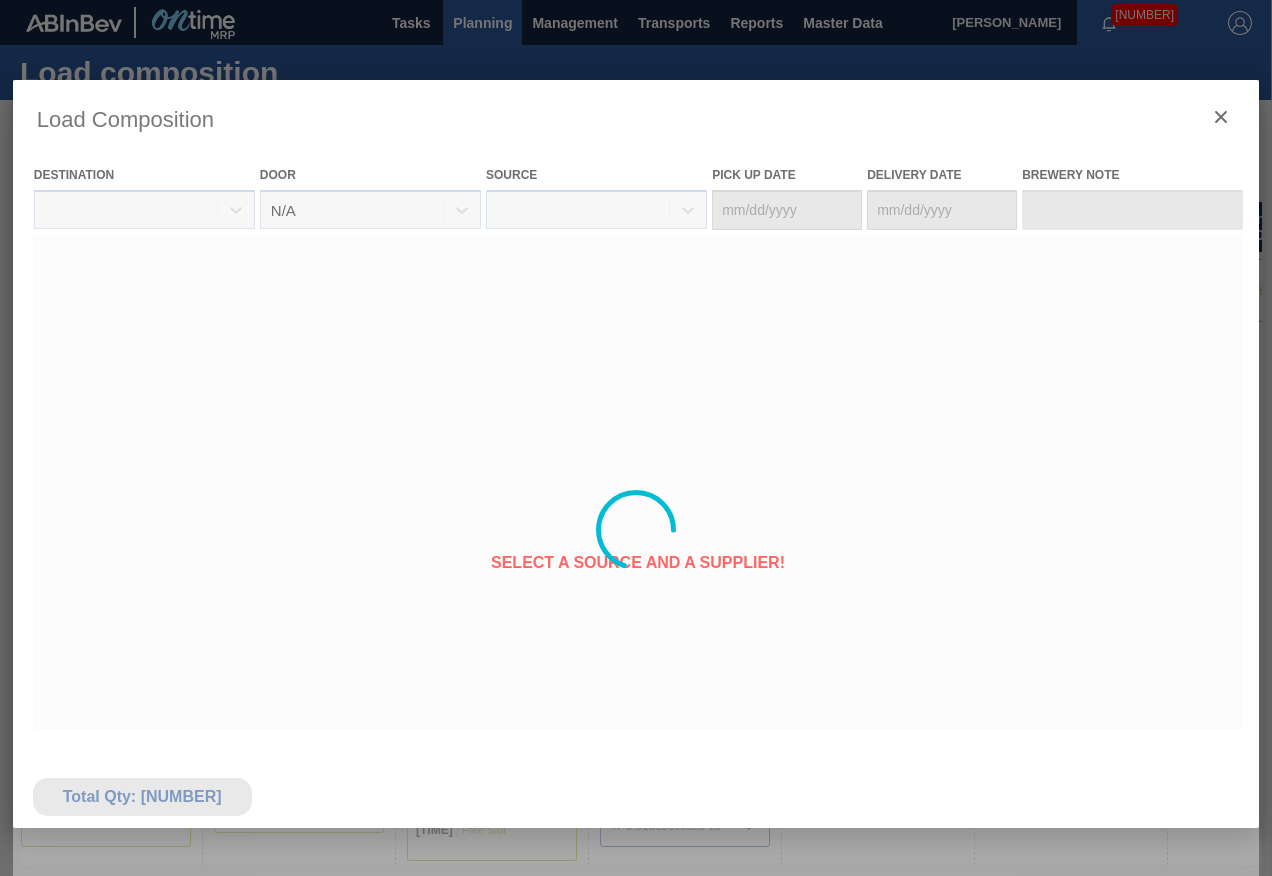type on "08/05/2025" 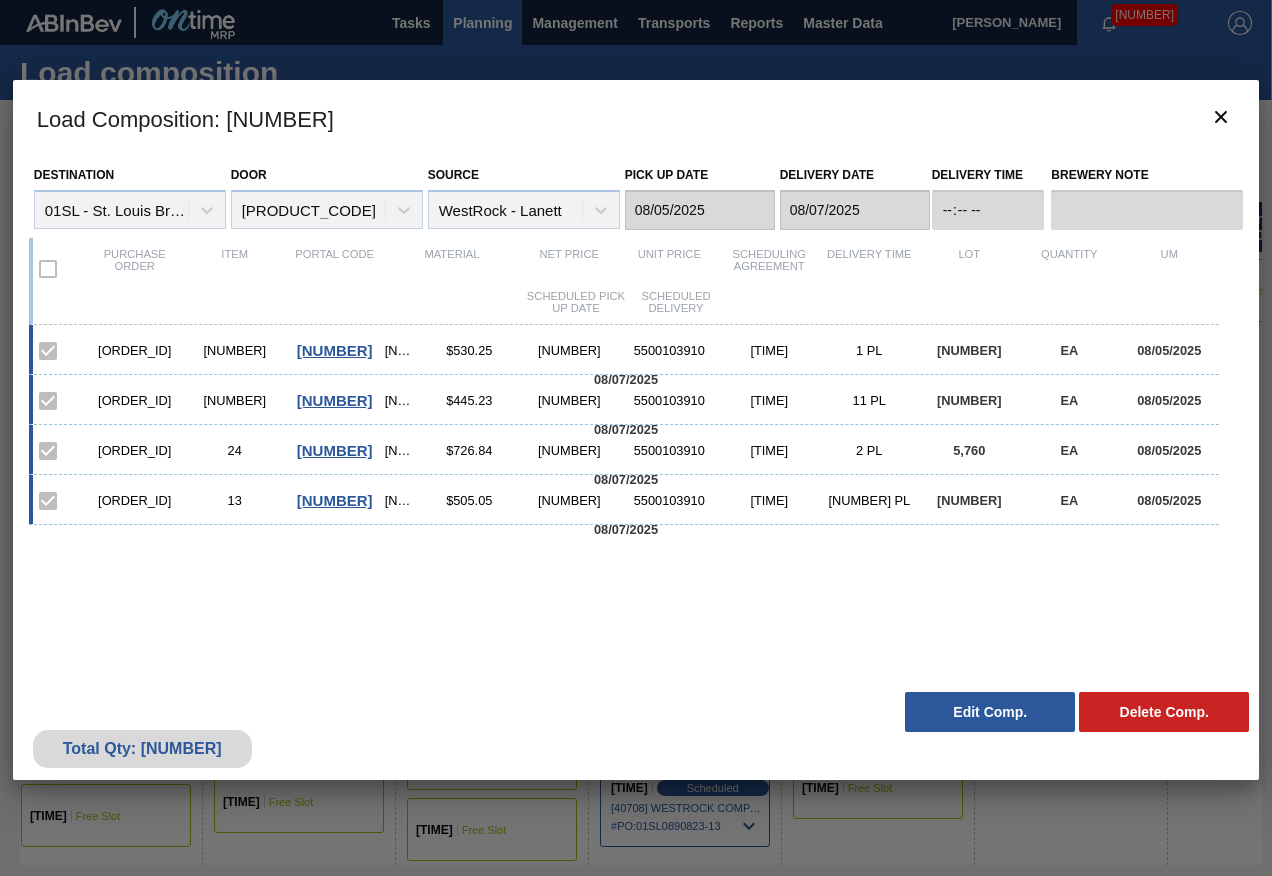 click on "Edit Comp." at bounding box center [990, 712] 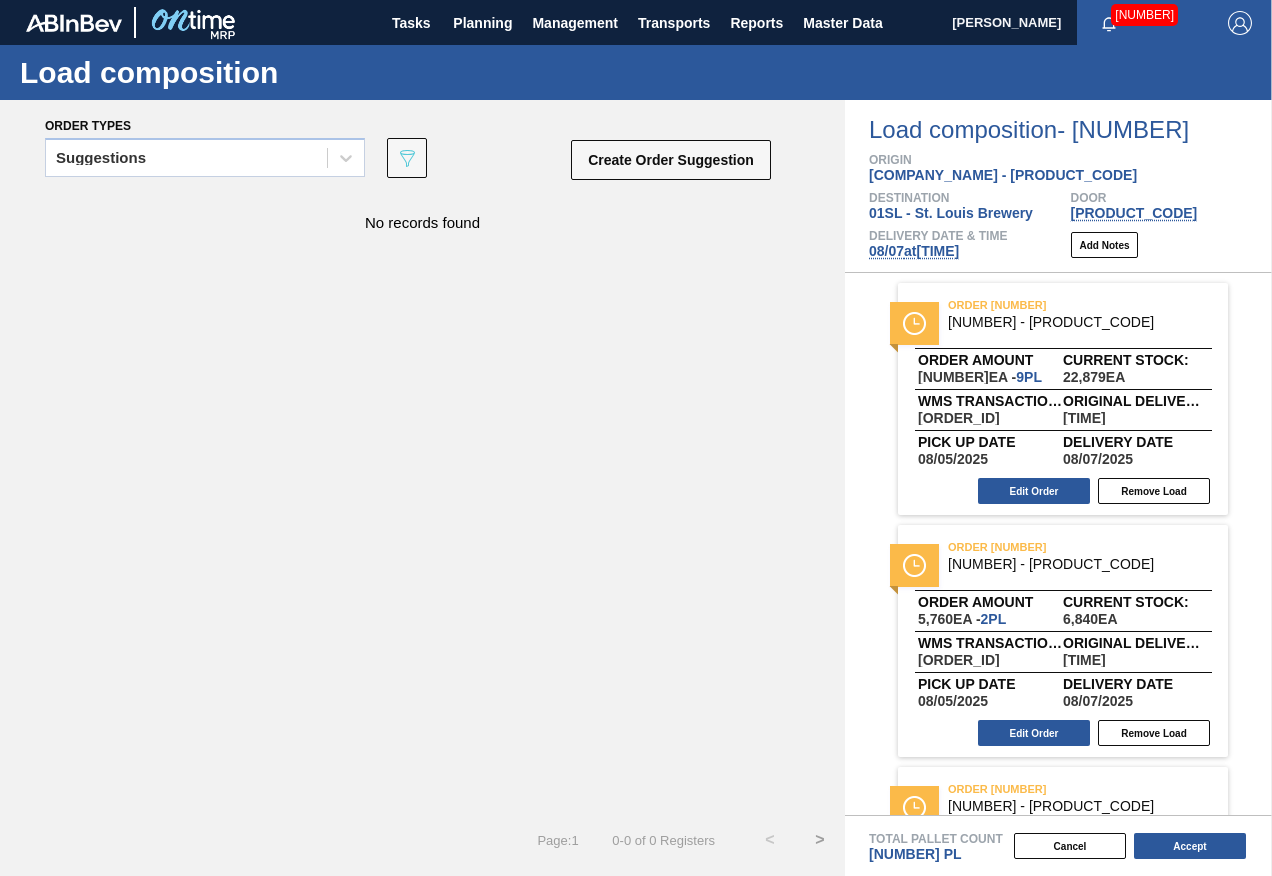 click on "[DATE] at [TIME]" at bounding box center [914, 251] 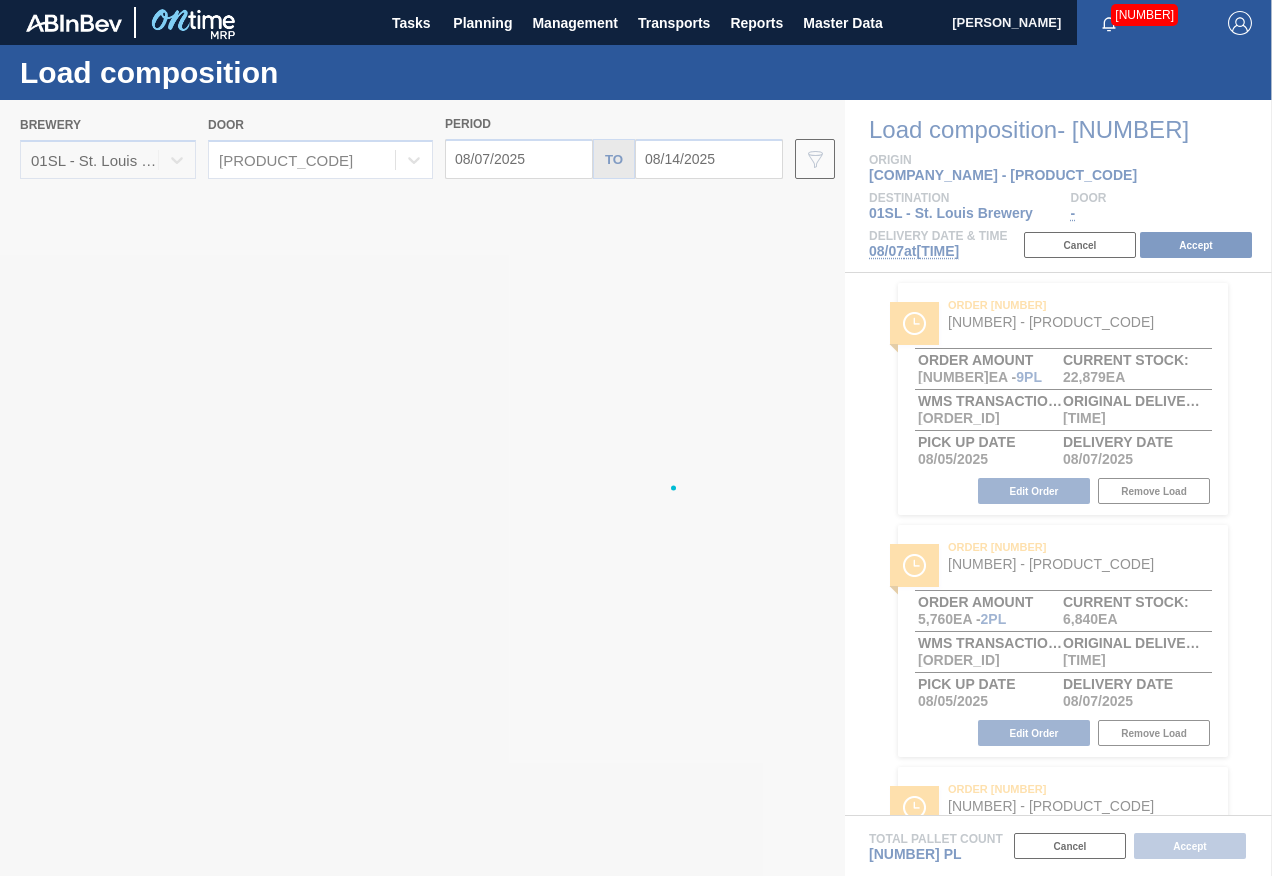 type on "08/07/2025" 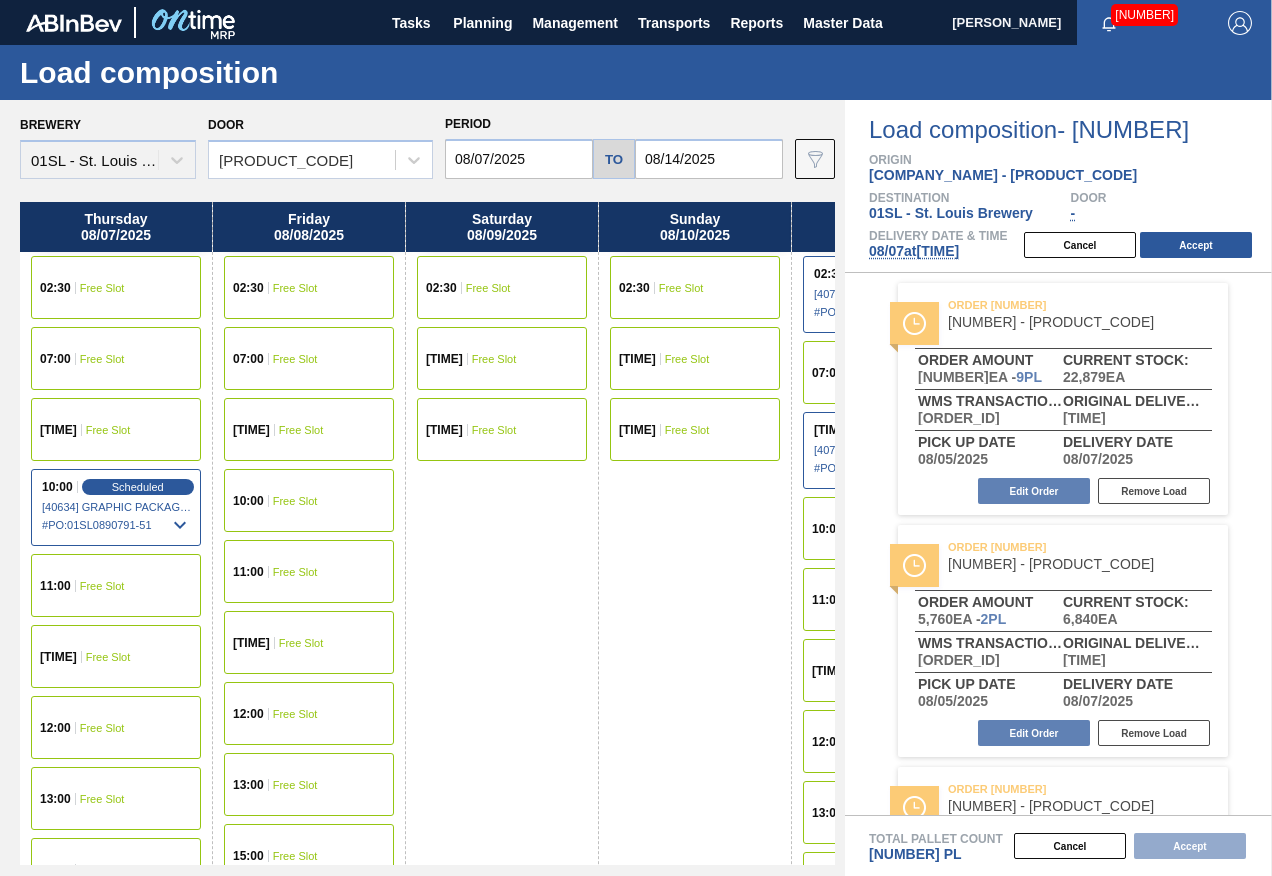 click on "[TIME]" at bounding box center (58, 430) 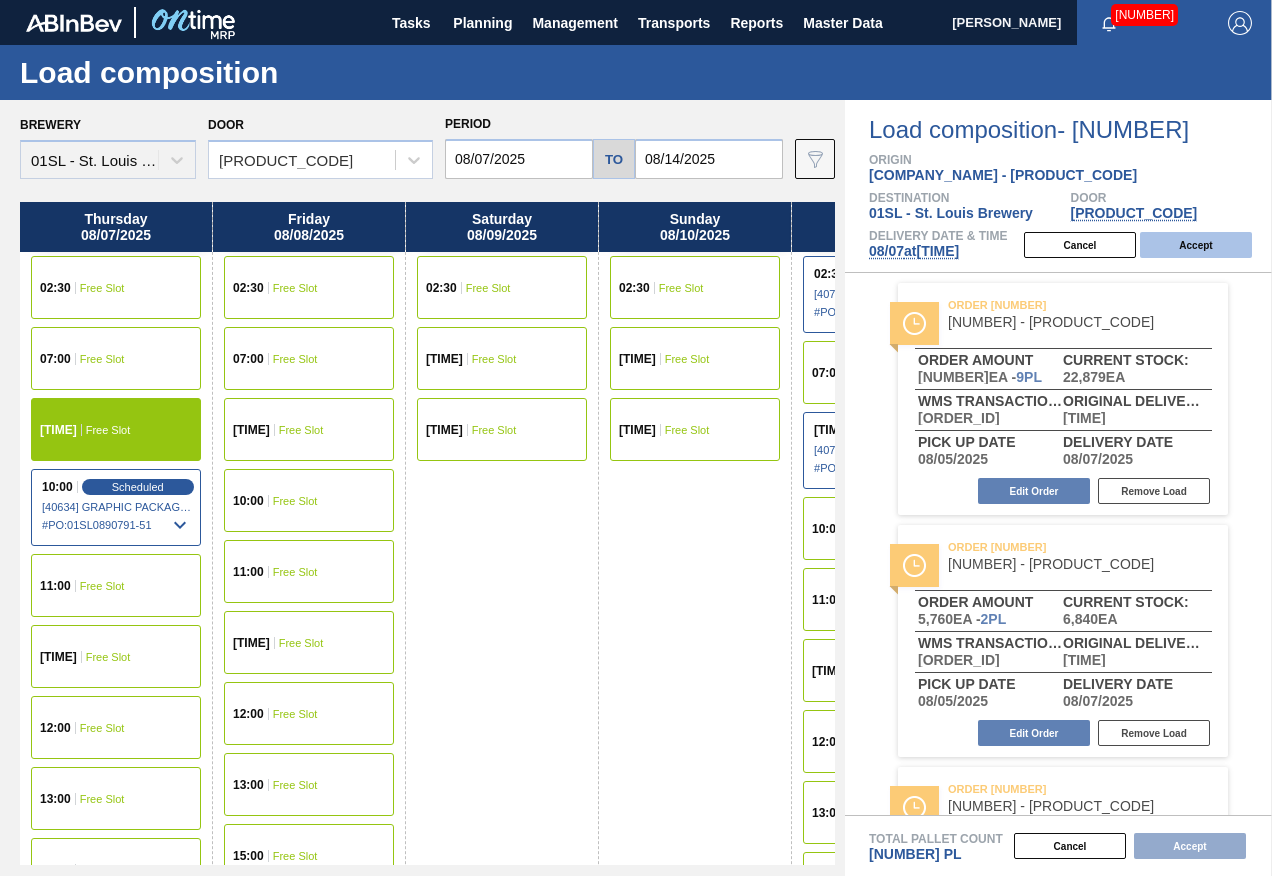 click on "Accept" at bounding box center [1196, 245] 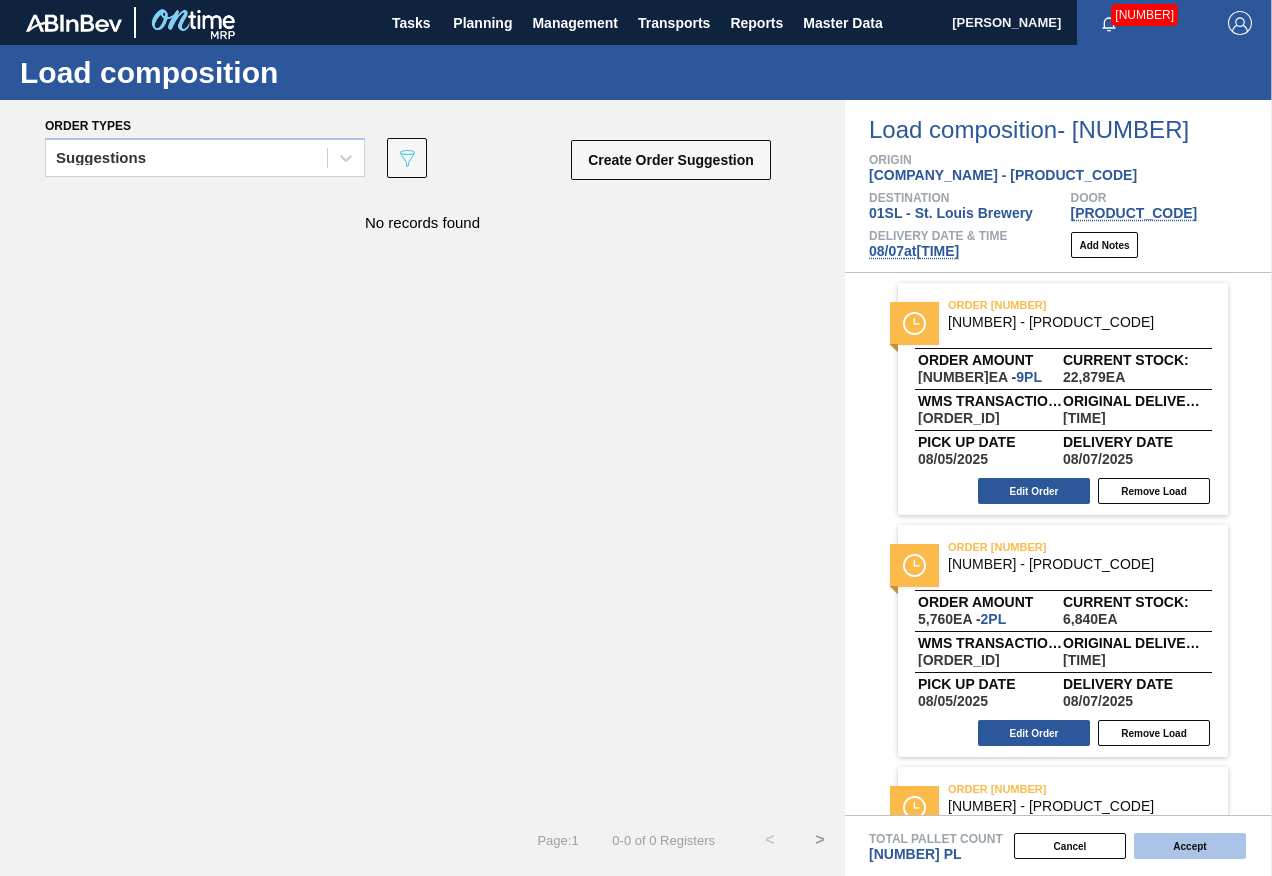 click on "Accept" at bounding box center (1190, 846) 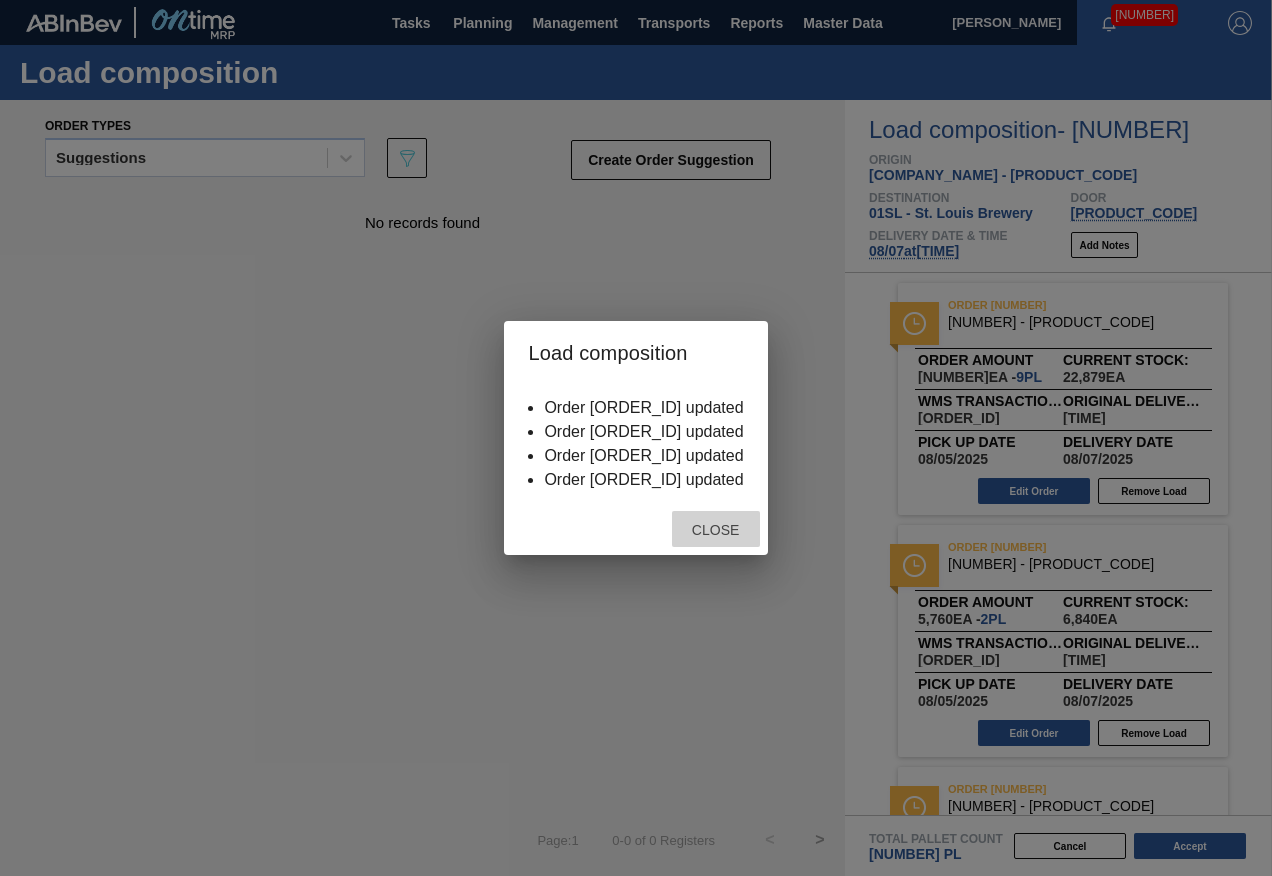 click on "Close" at bounding box center [716, 529] 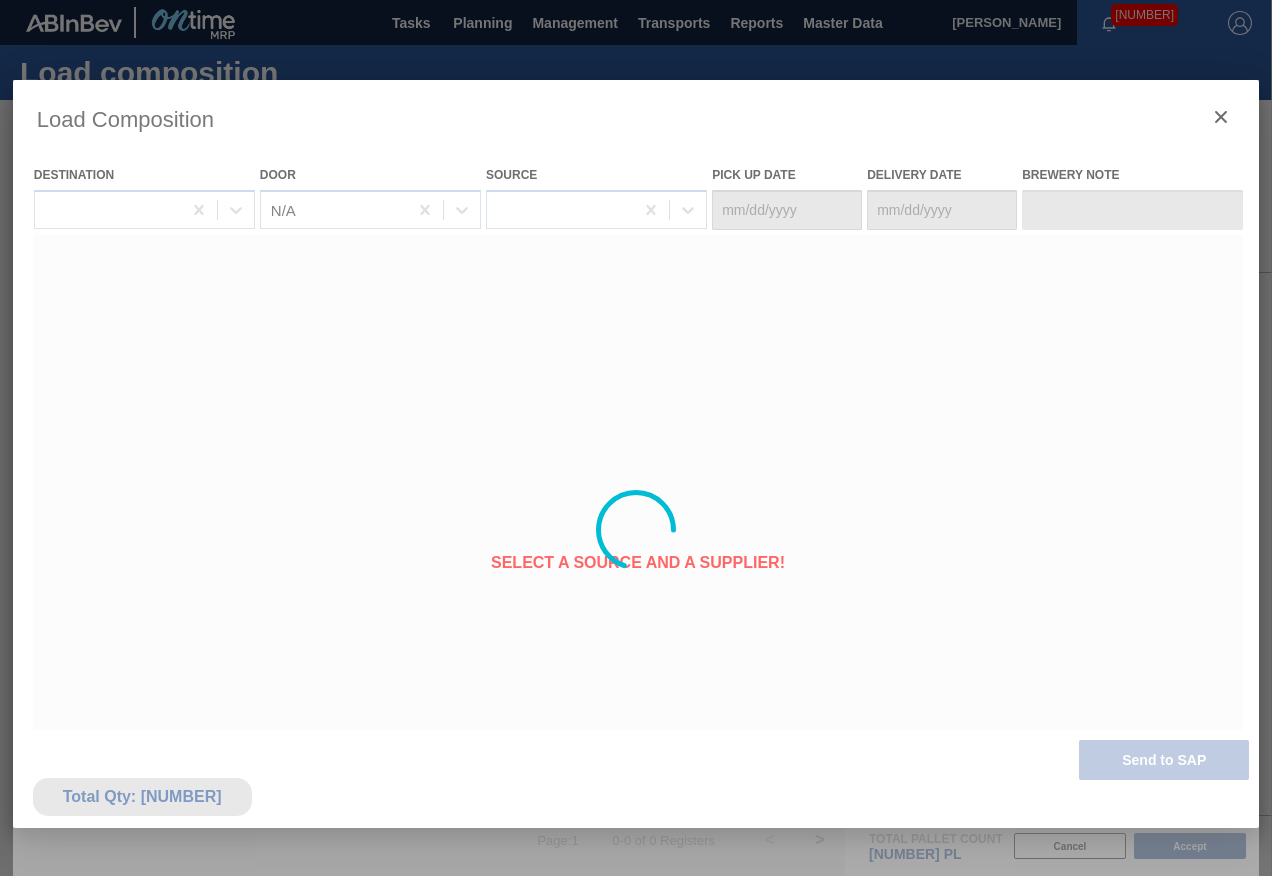 type on "08/05/2025" 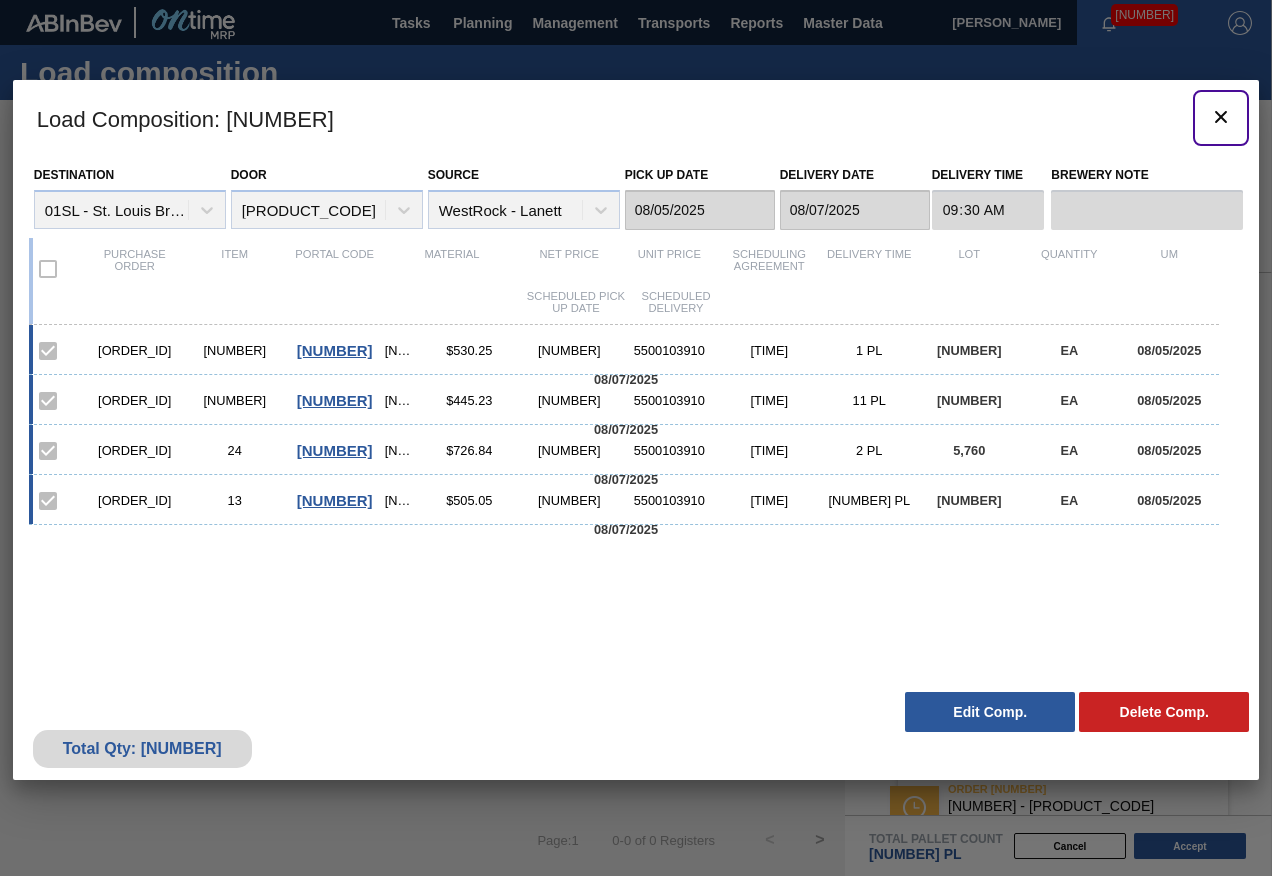 click 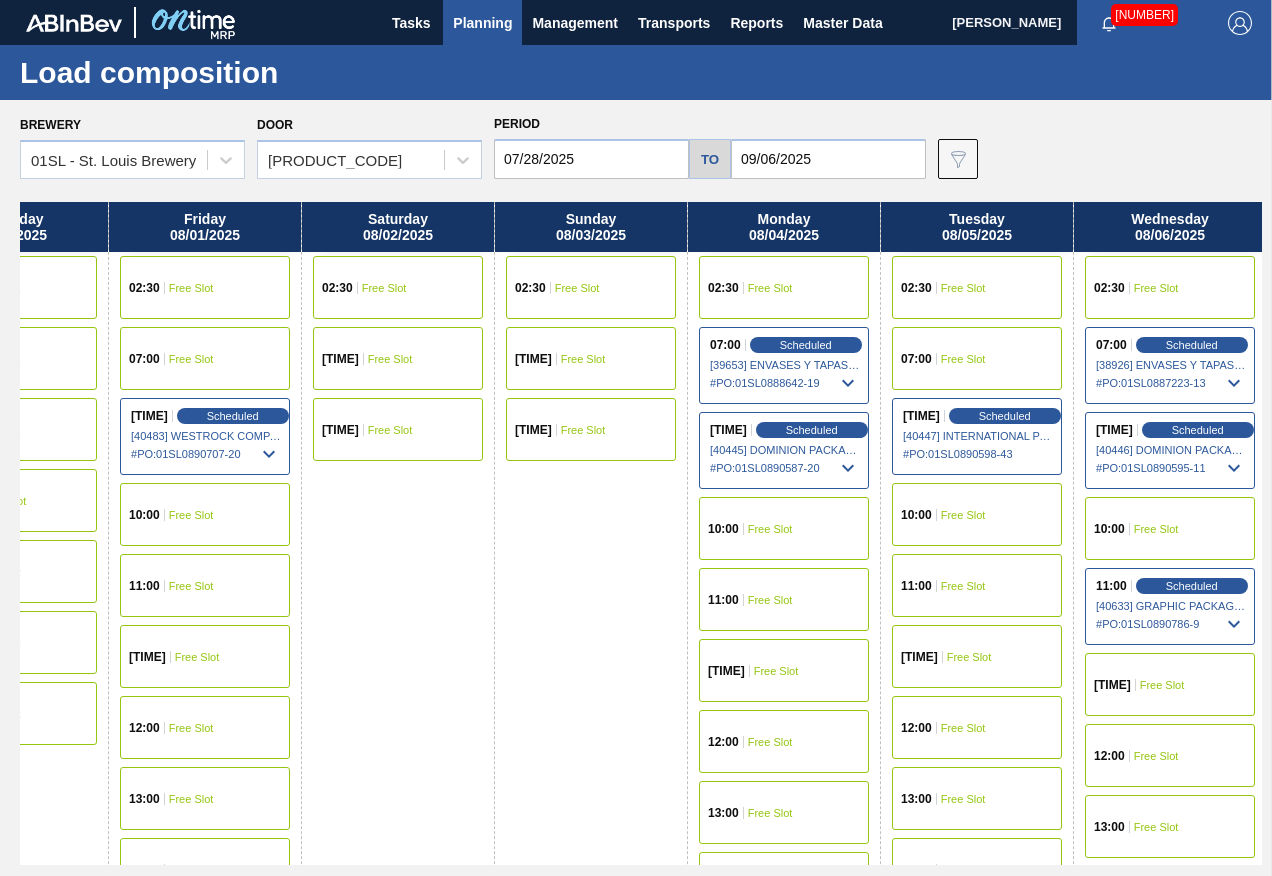 drag, startPoint x: 1109, startPoint y: 657, endPoint x: 408, endPoint y: 651, distance: 701.0257 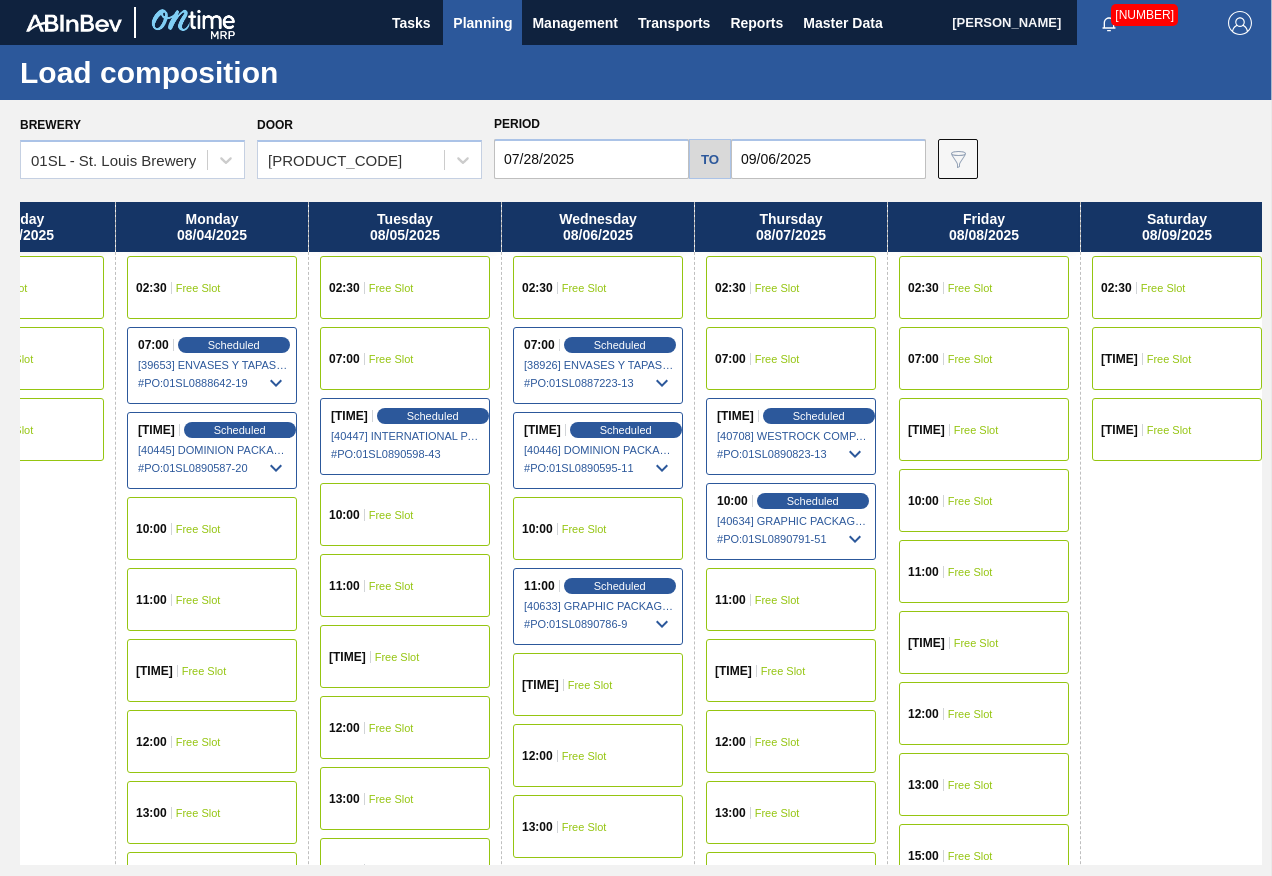scroll, scrollTop: 0, scrollLeft: 1265, axis: horizontal 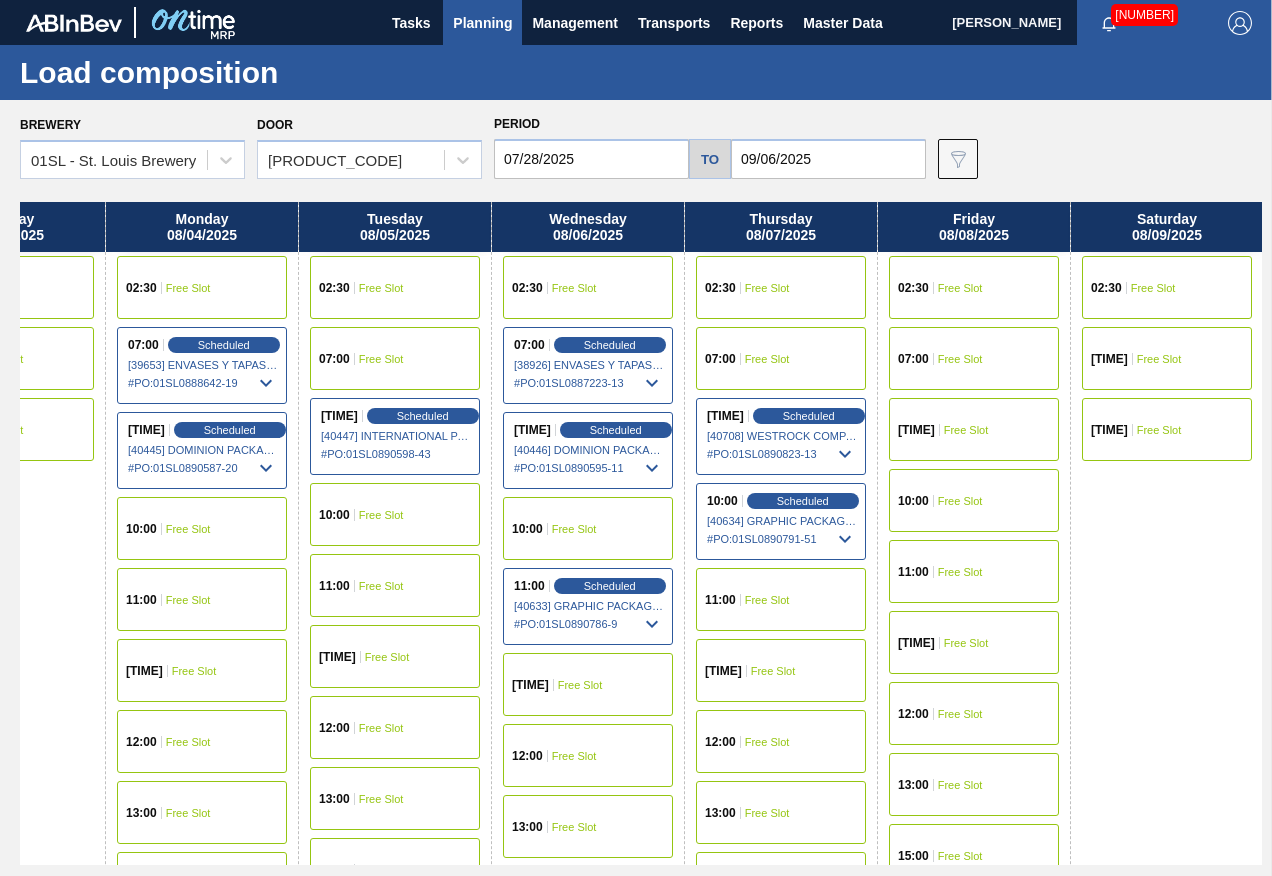 drag, startPoint x: 914, startPoint y: 637, endPoint x: 320, endPoint y: 642, distance: 594.02106 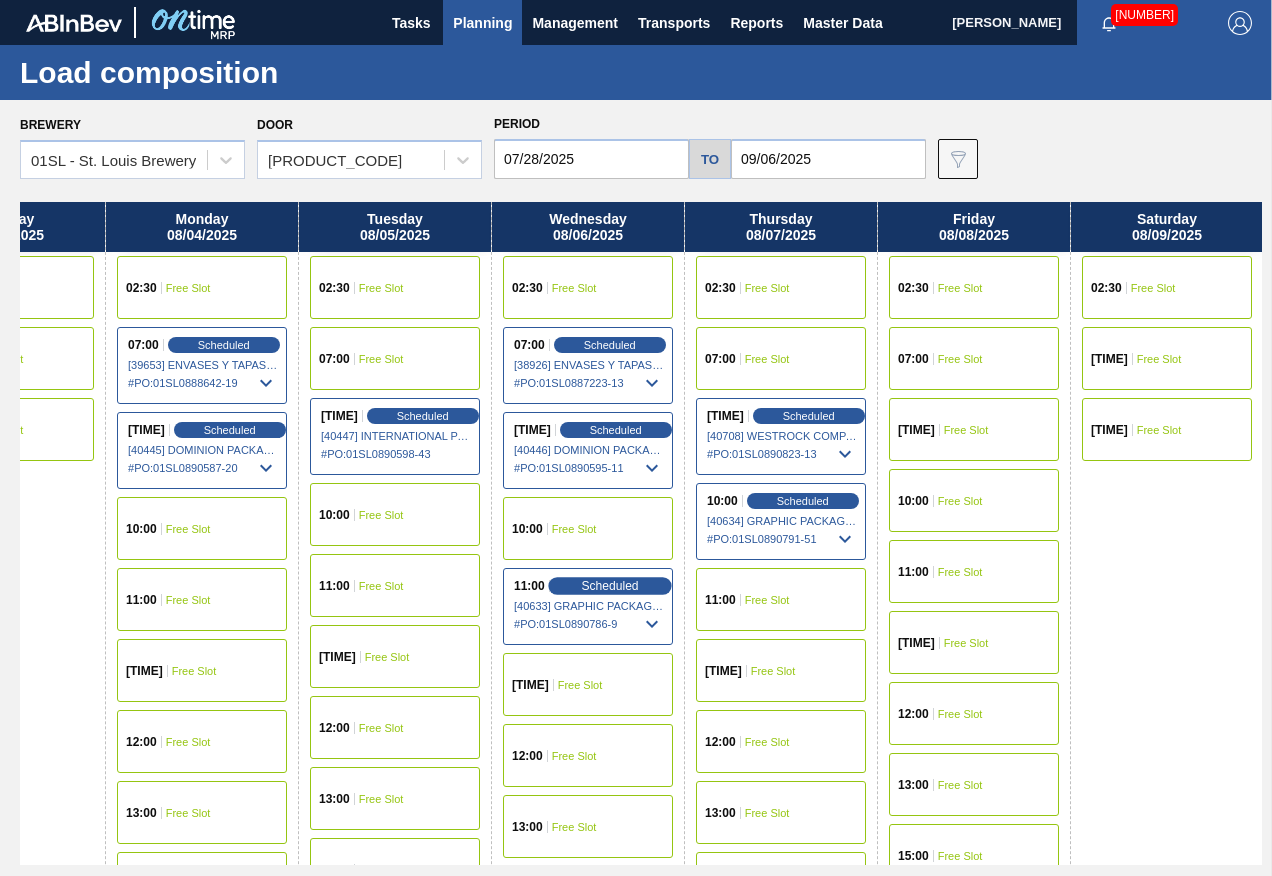 click on "Scheduled" at bounding box center (609, 585) 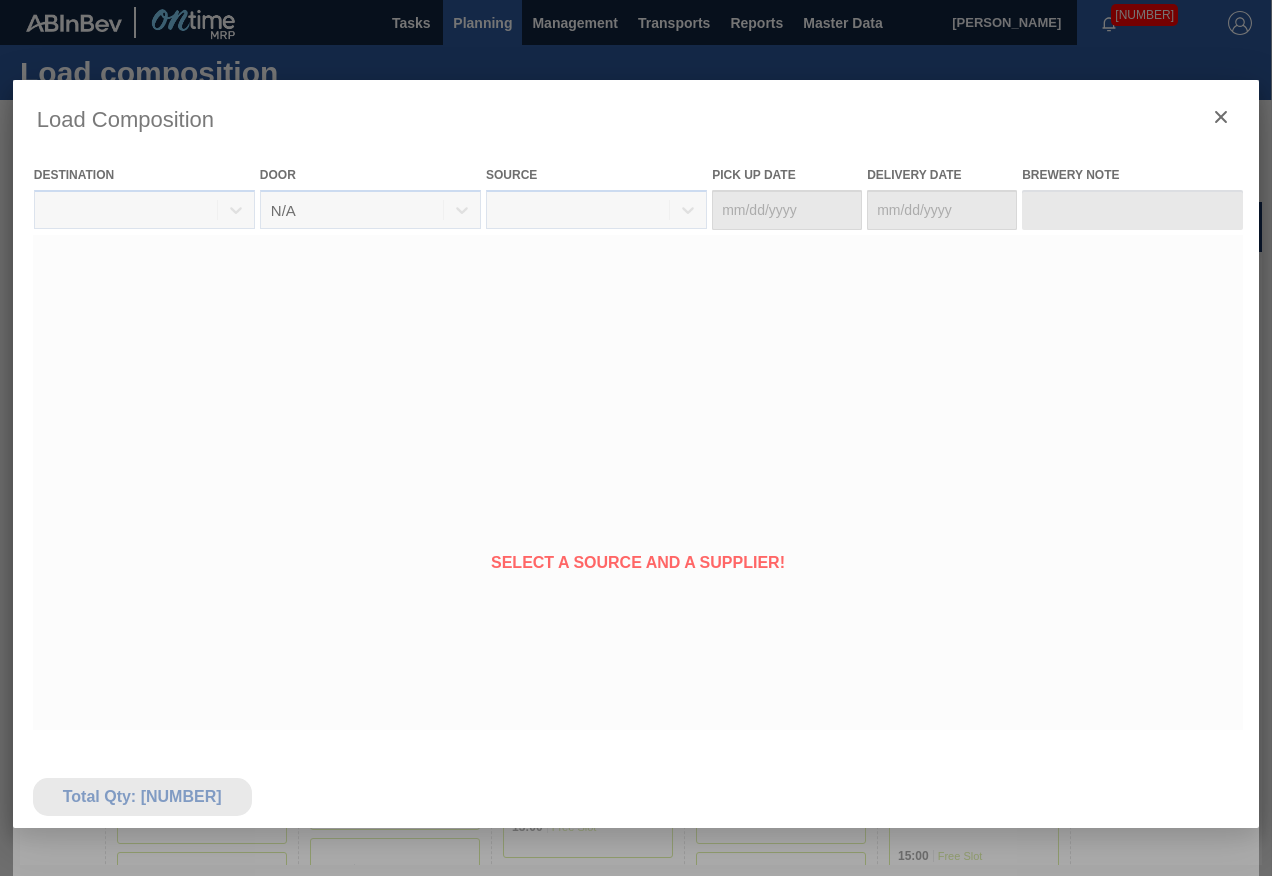 type on "08/03/2025" 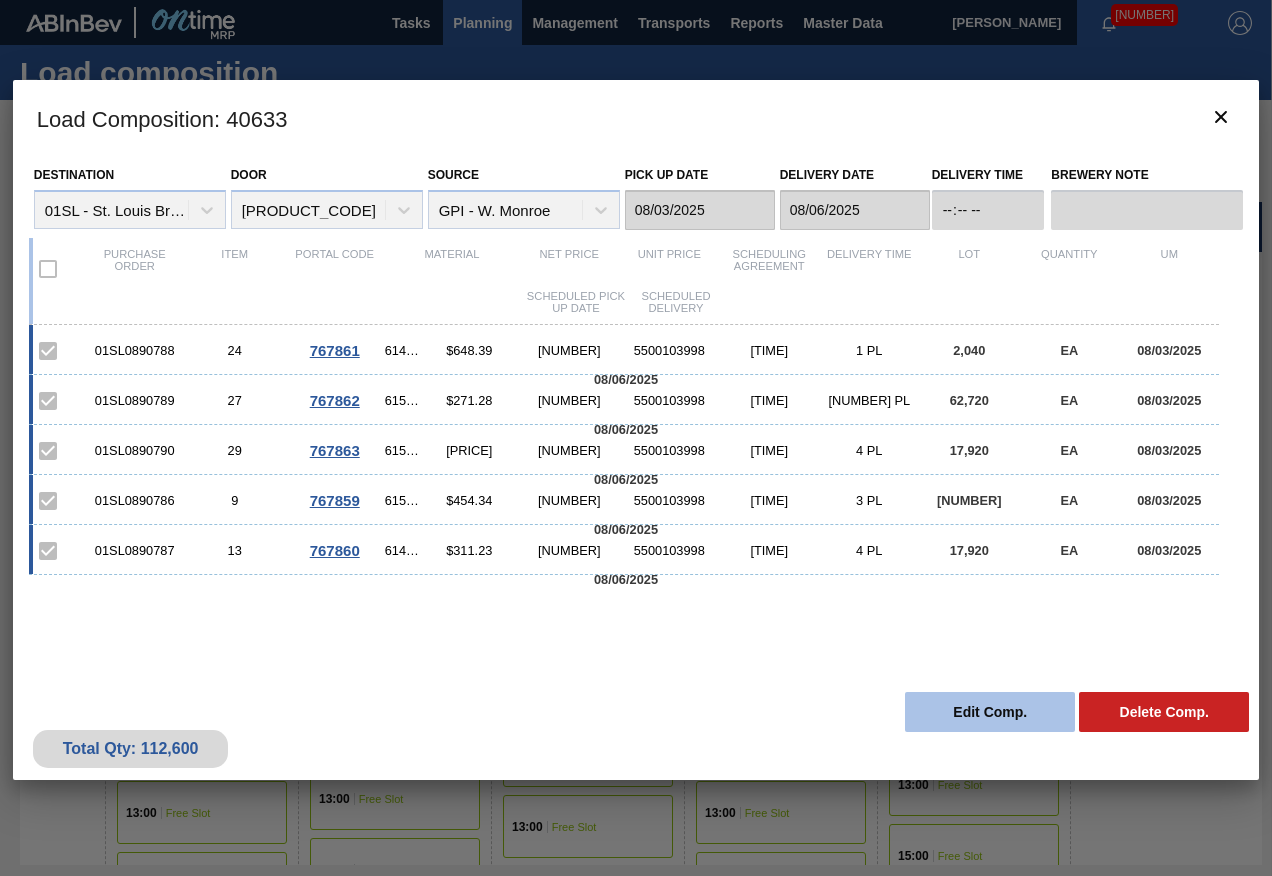 click on "Edit Comp." at bounding box center (990, 712) 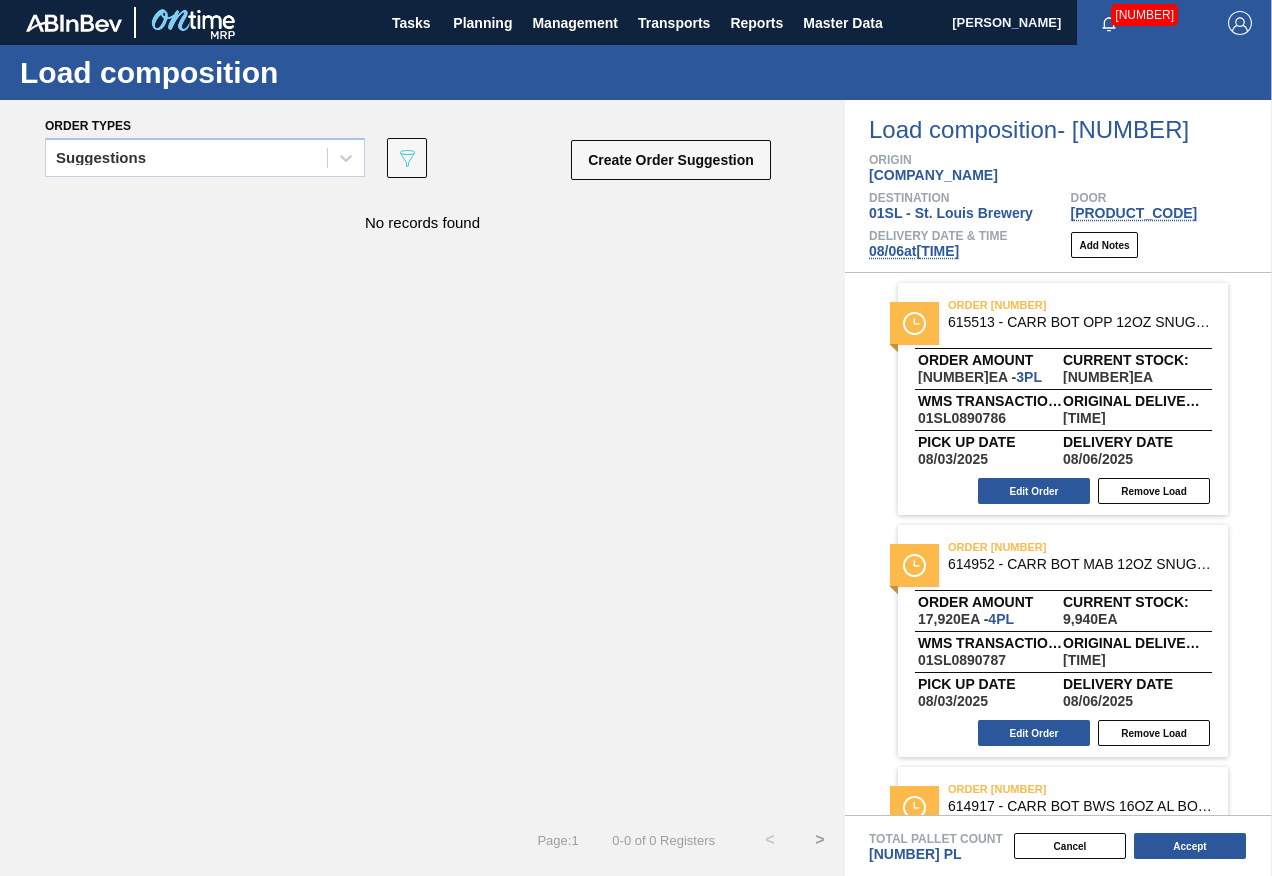 click on "[DATE] at [TIME]" at bounding box center [914, 251] 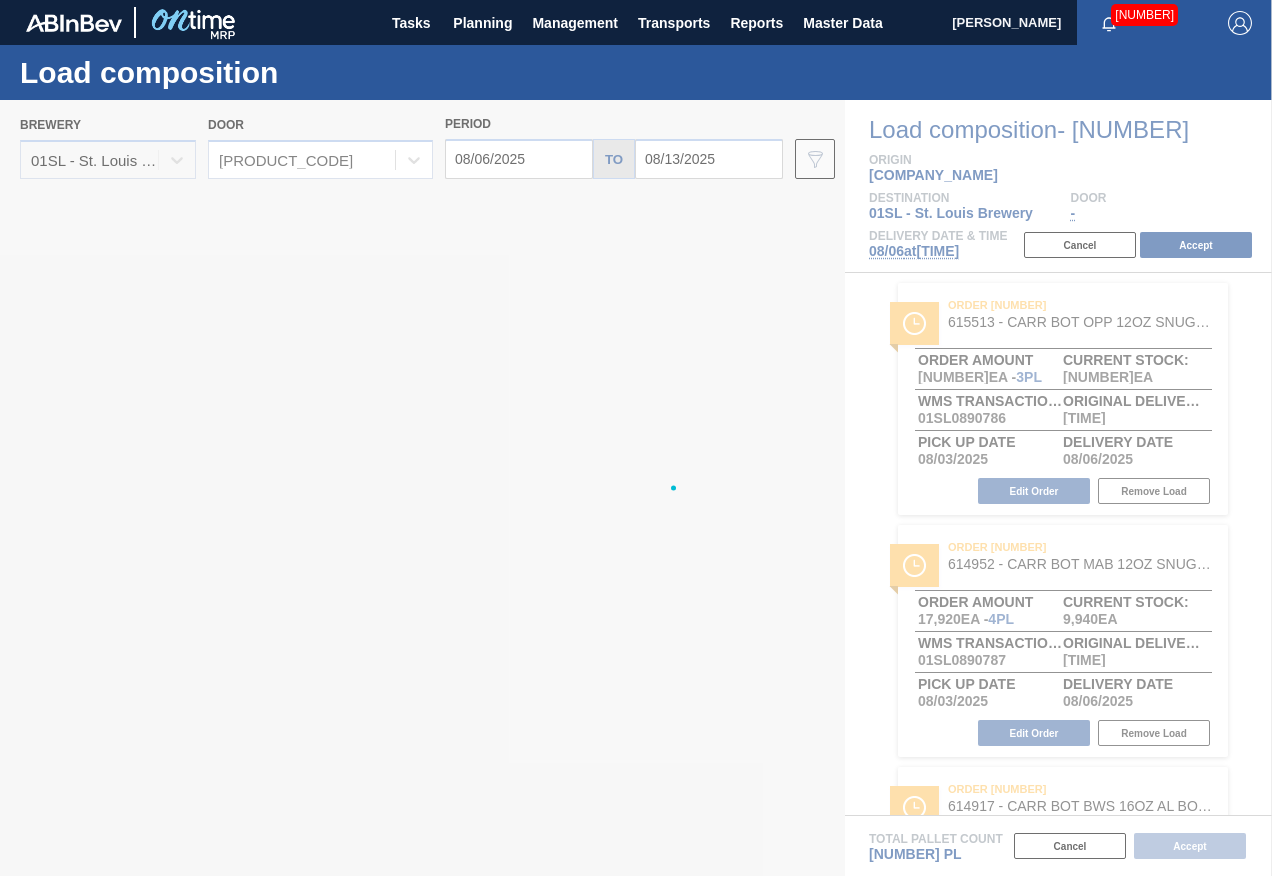 type on "08/06/2025" 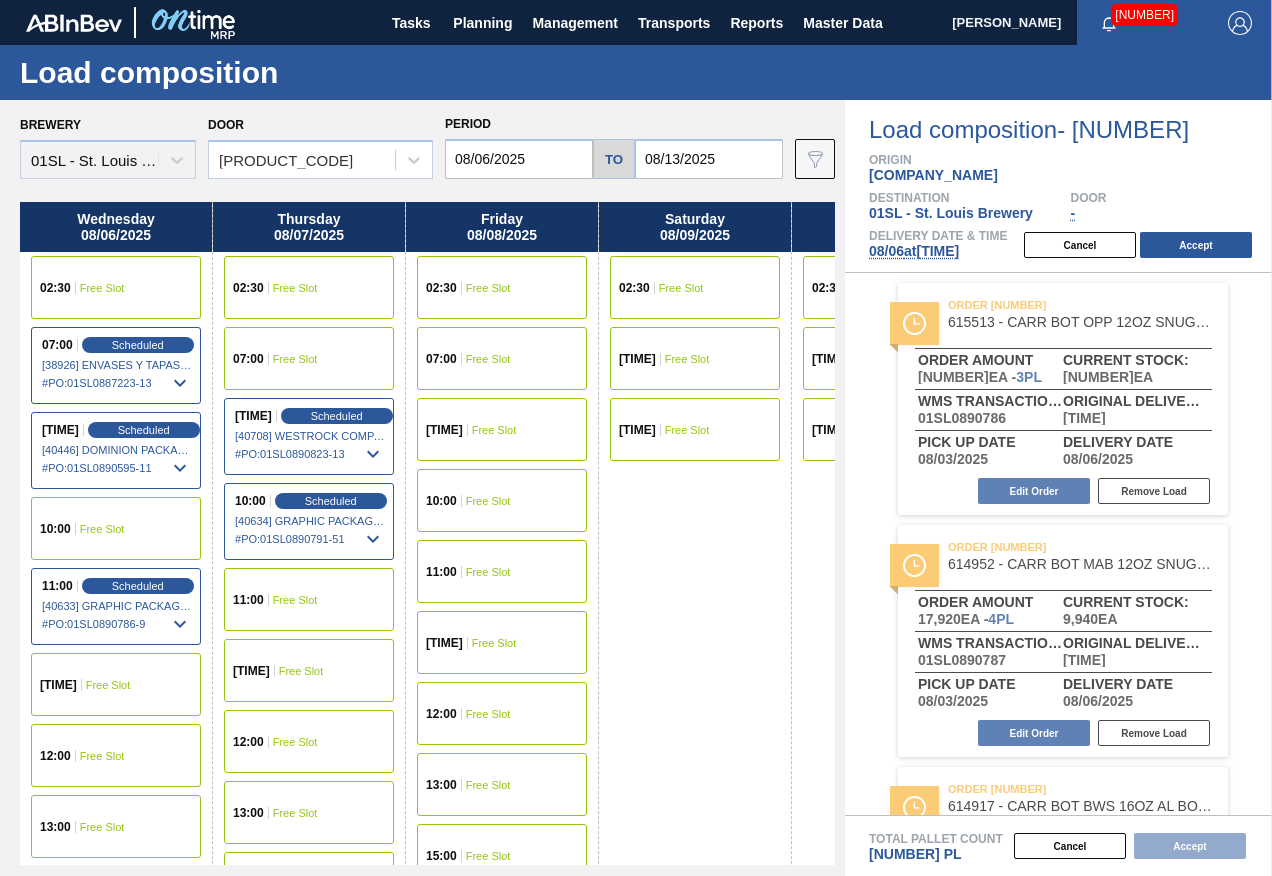 scroll, scrollTop: 139, scrollLeft: 0, axis: vertical 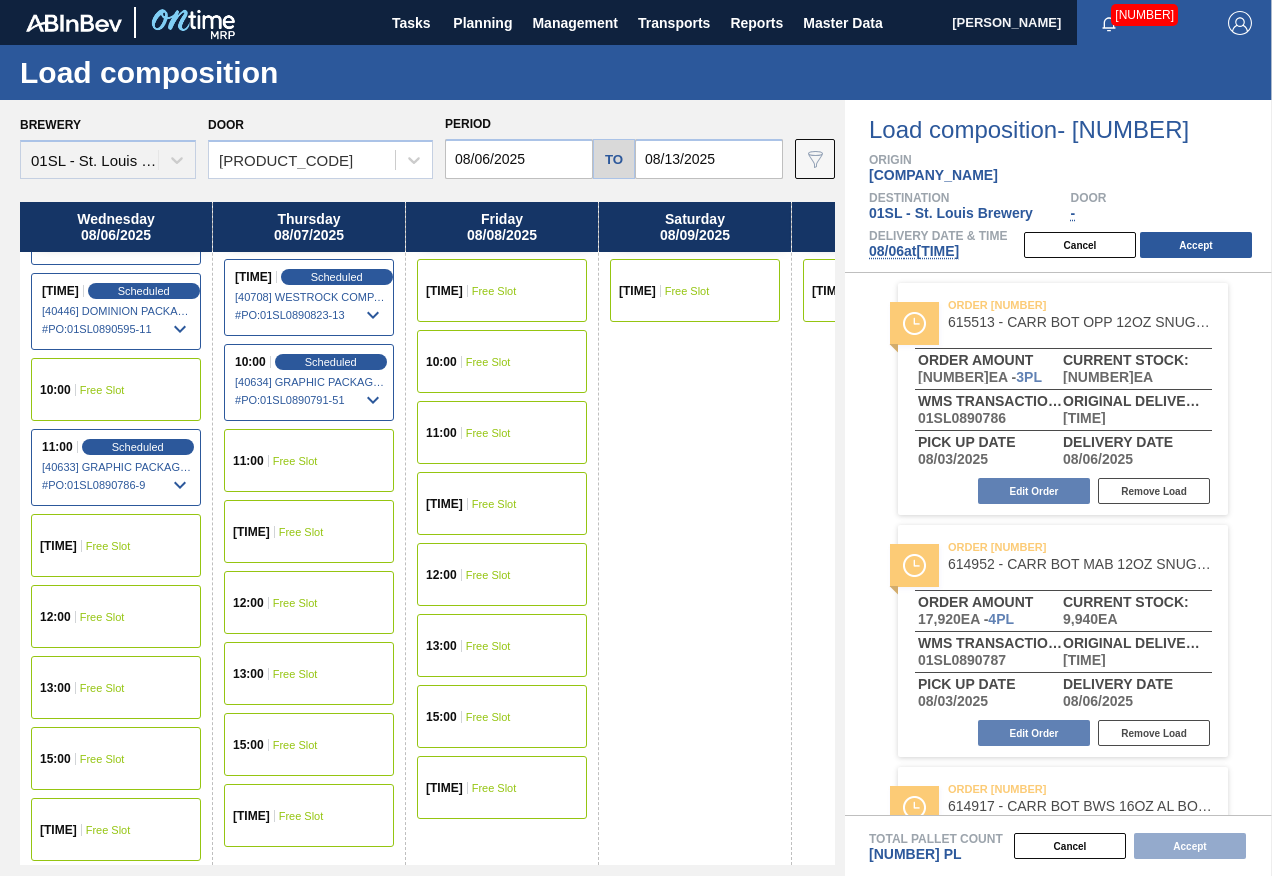 click on "[TIME] Free Slot" at bounding box center [116, 829] 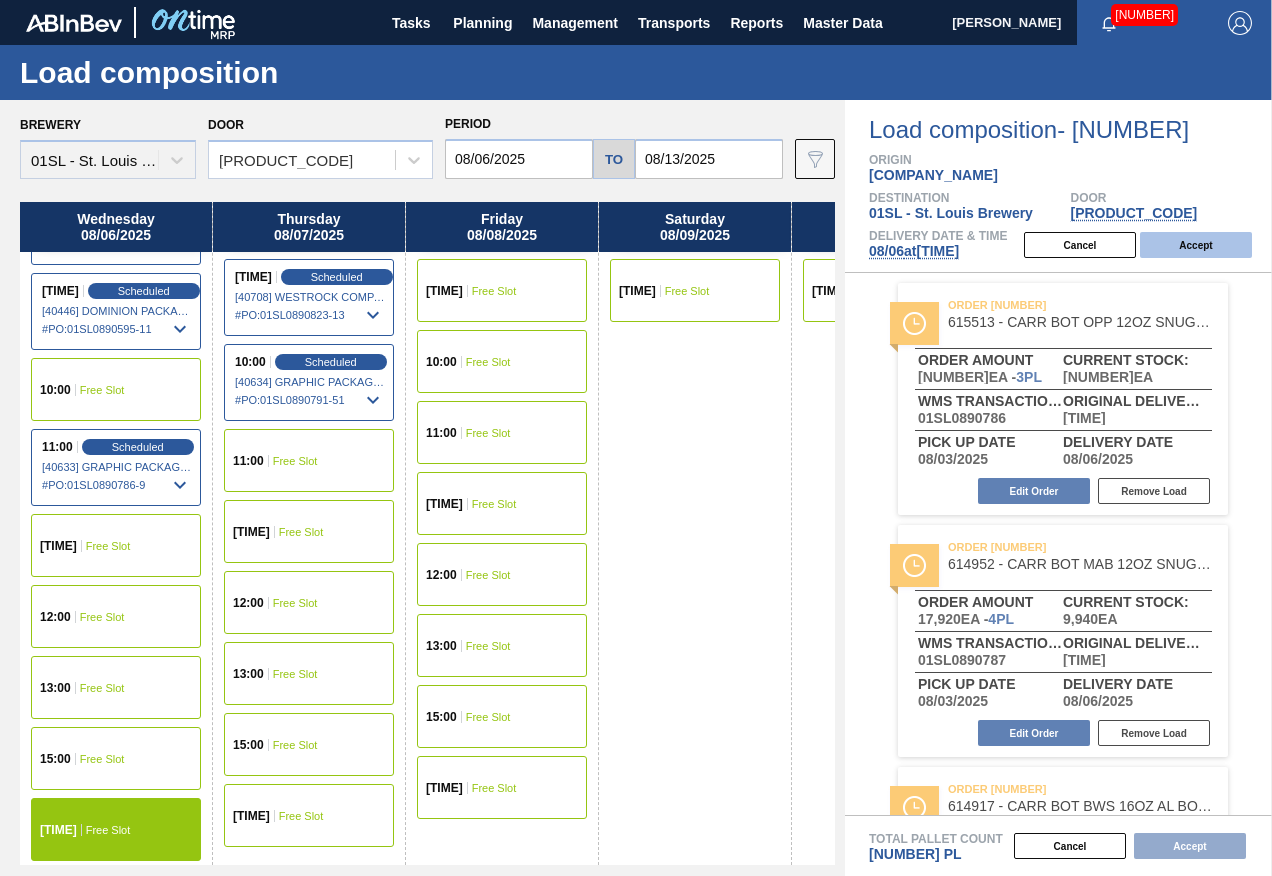 click on "Accept" at bounding box center (1196, 245) 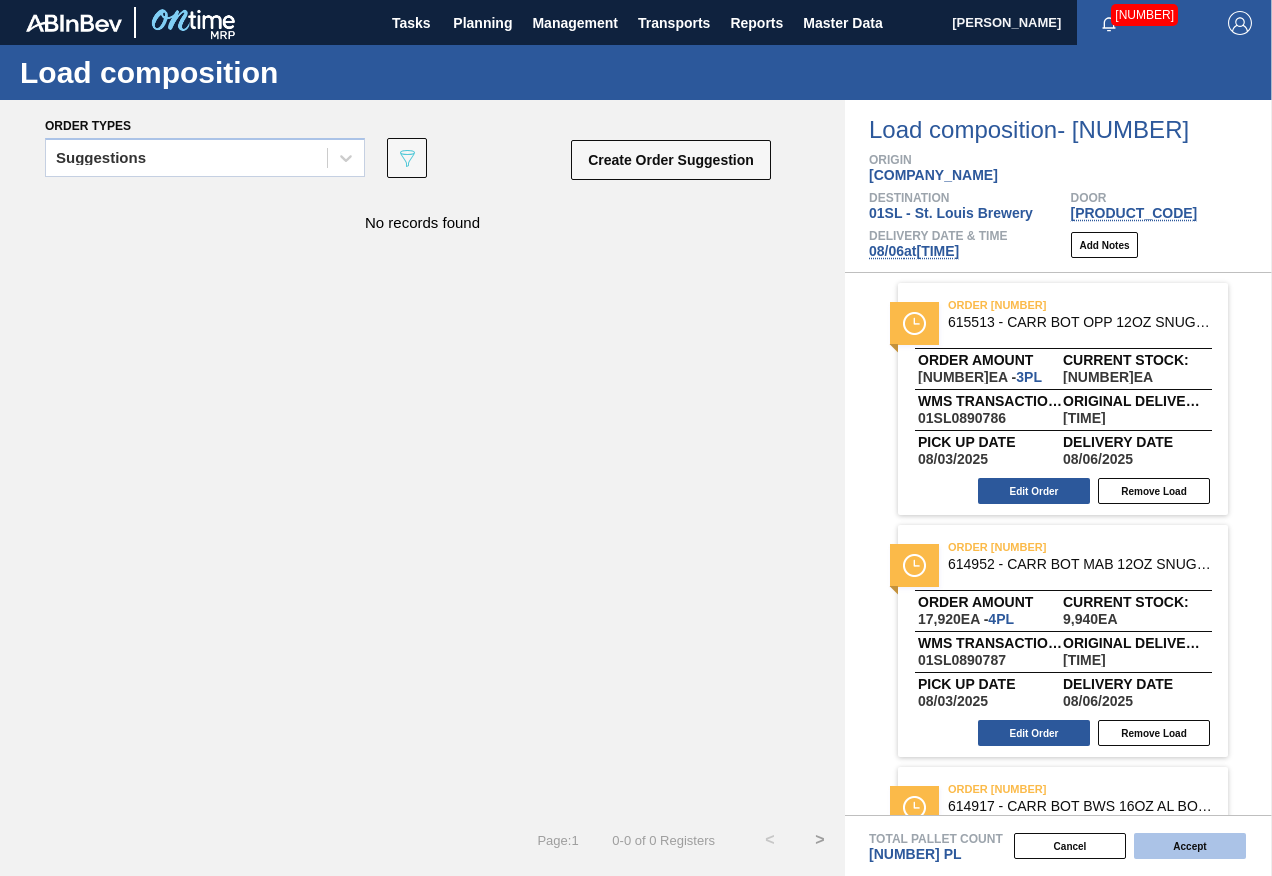 click on "Accept" at bounding box center [1190, 846] 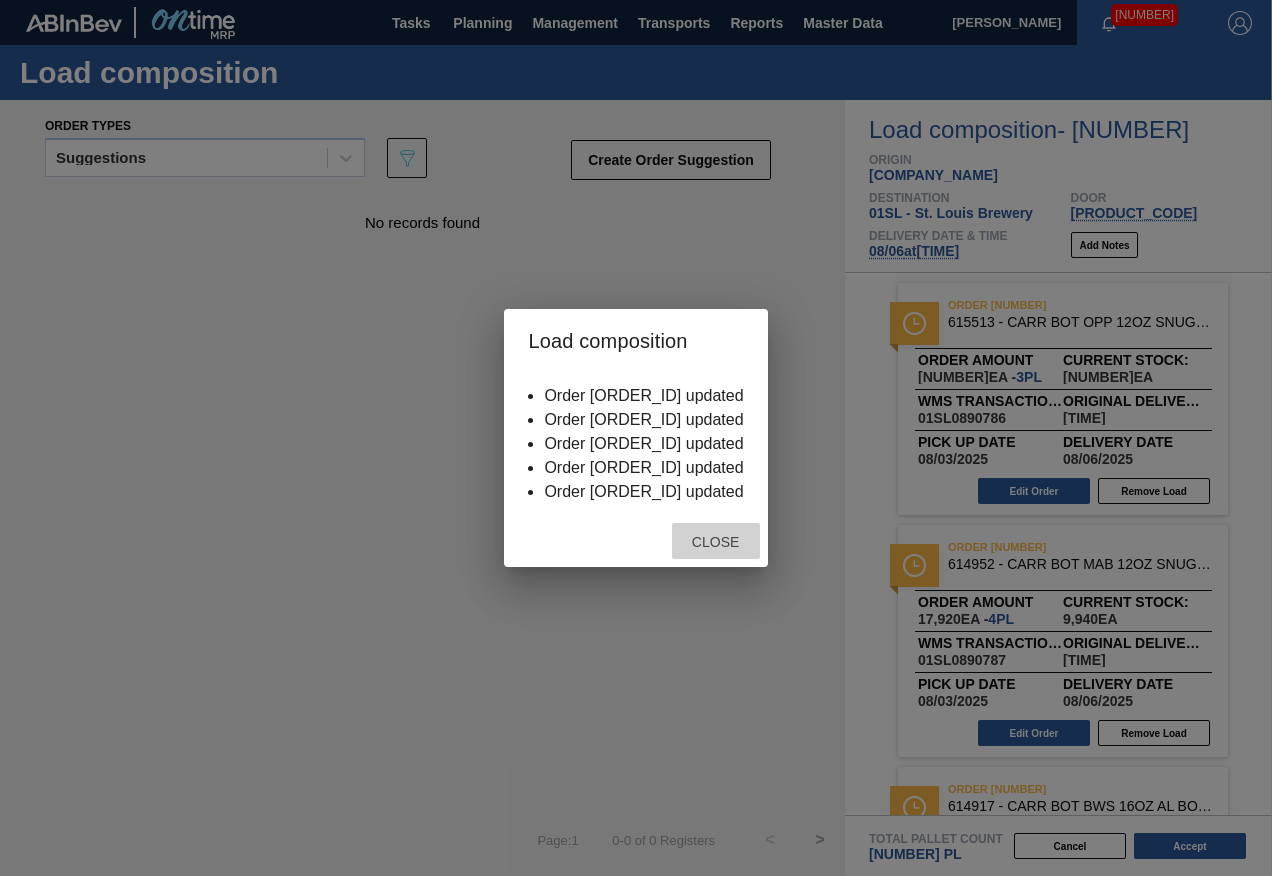 click on "Close" at bounding box center [715, 542] 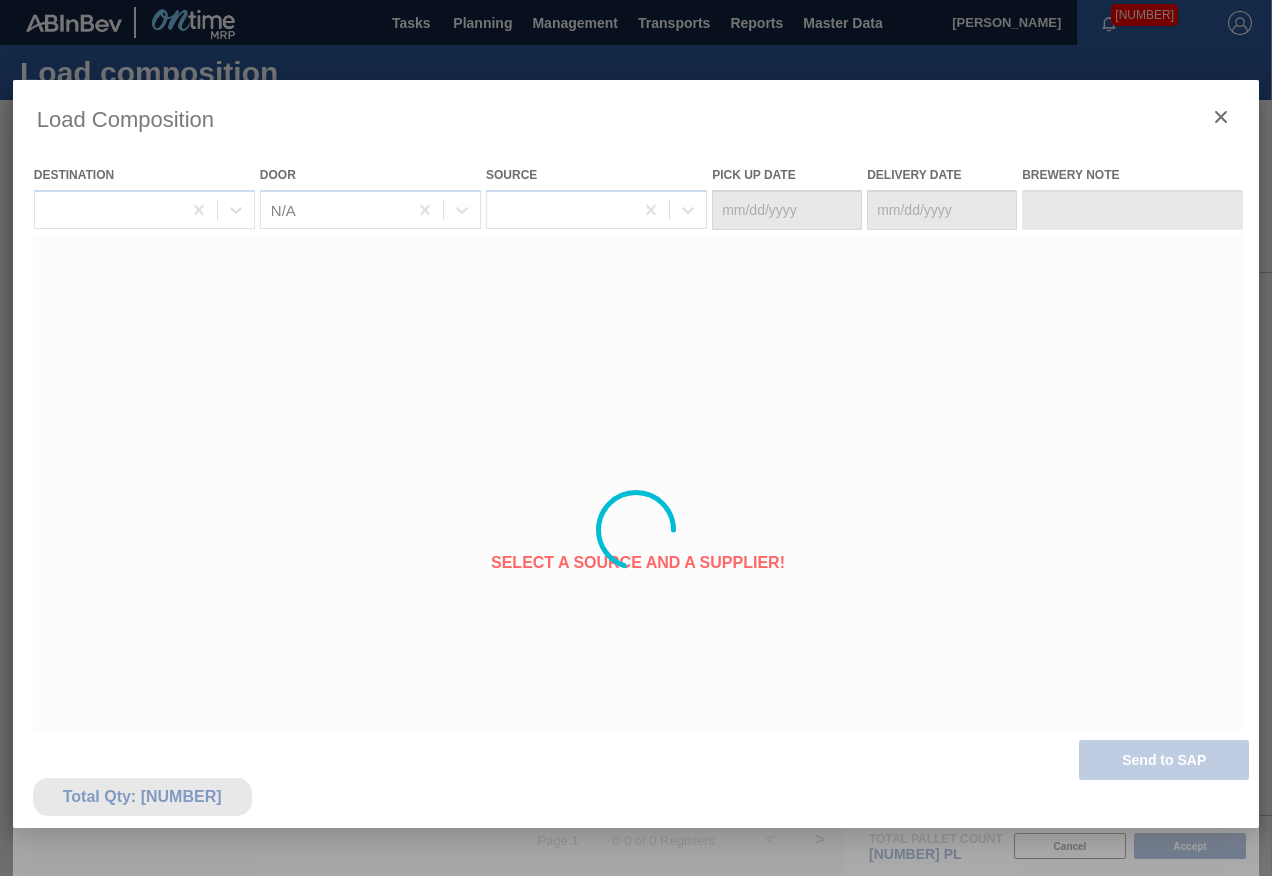 type on "08/03/2025" 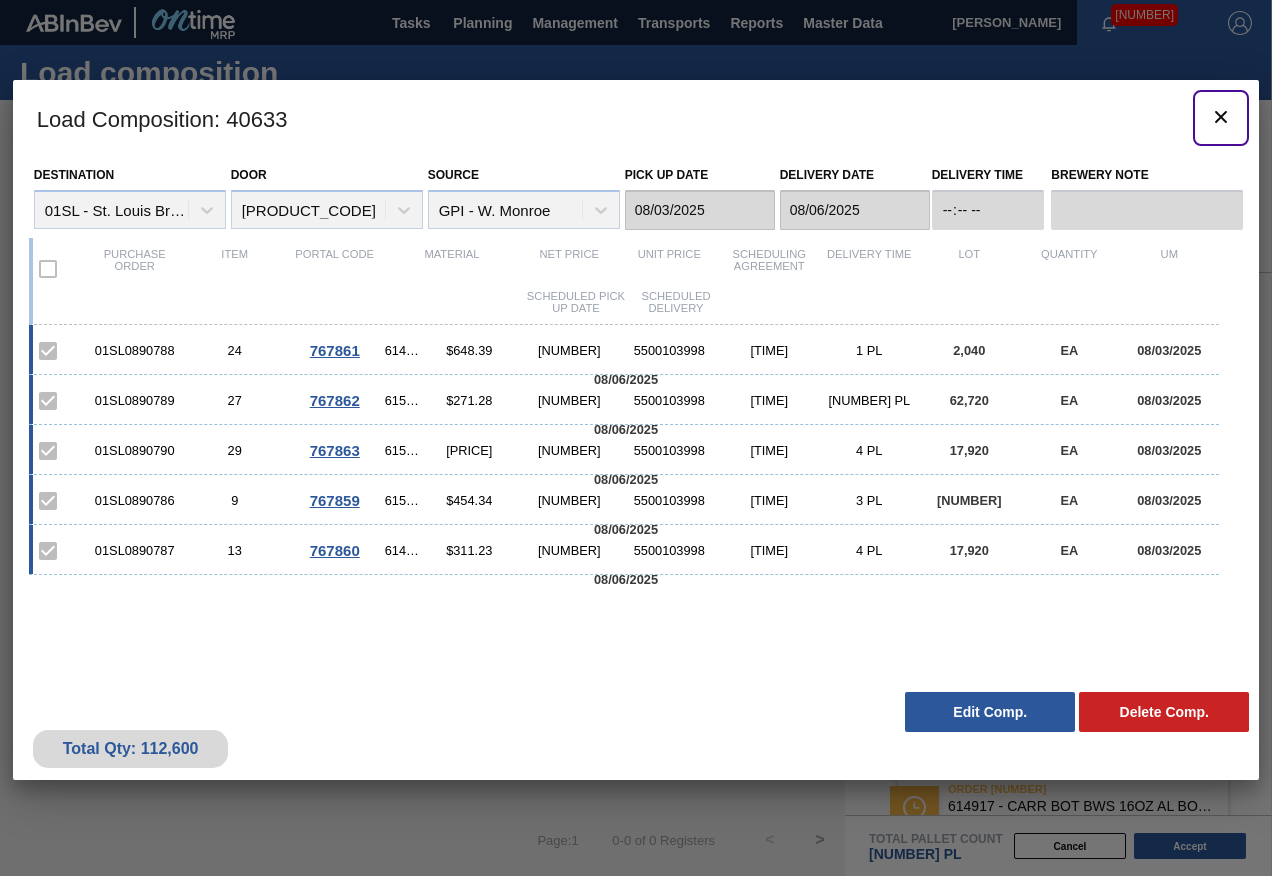 click 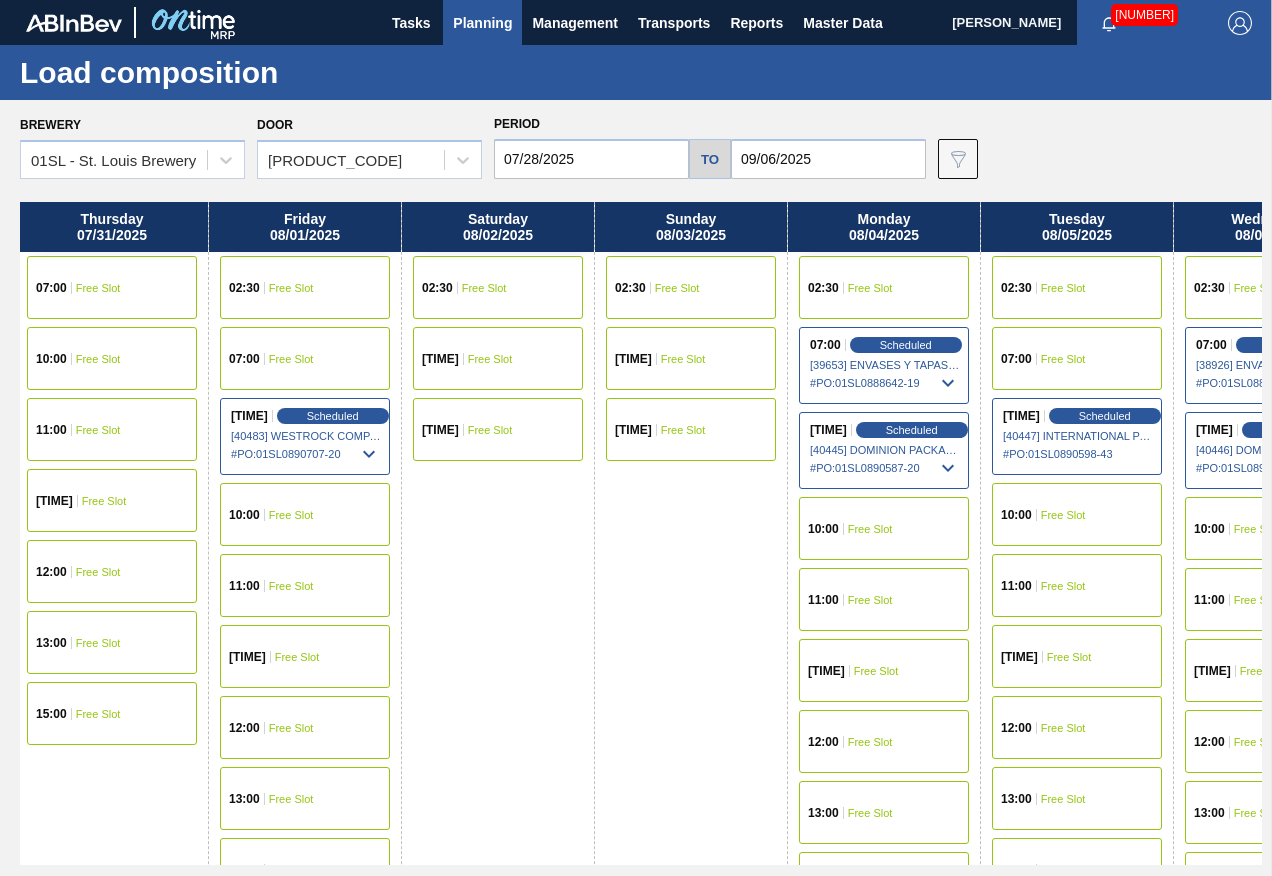 drag, startPoint x: 1060, startPoint y: 578, endPoint x: 445, endPoint y: 588, distance: 615.0813 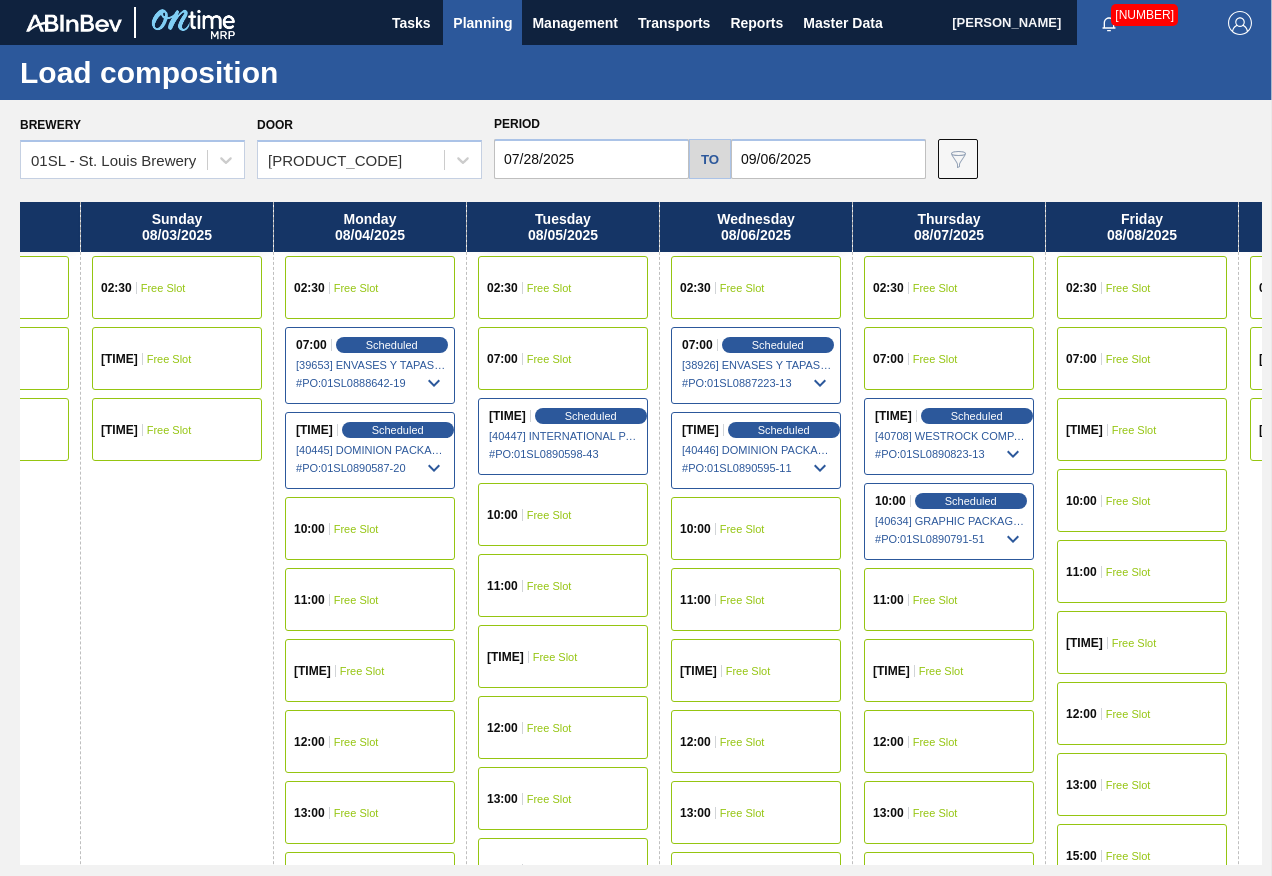drag, startPoint x: 842, startPoint y: 613, endPoint x: 300, endPoint y: 615, distance: 542.00366 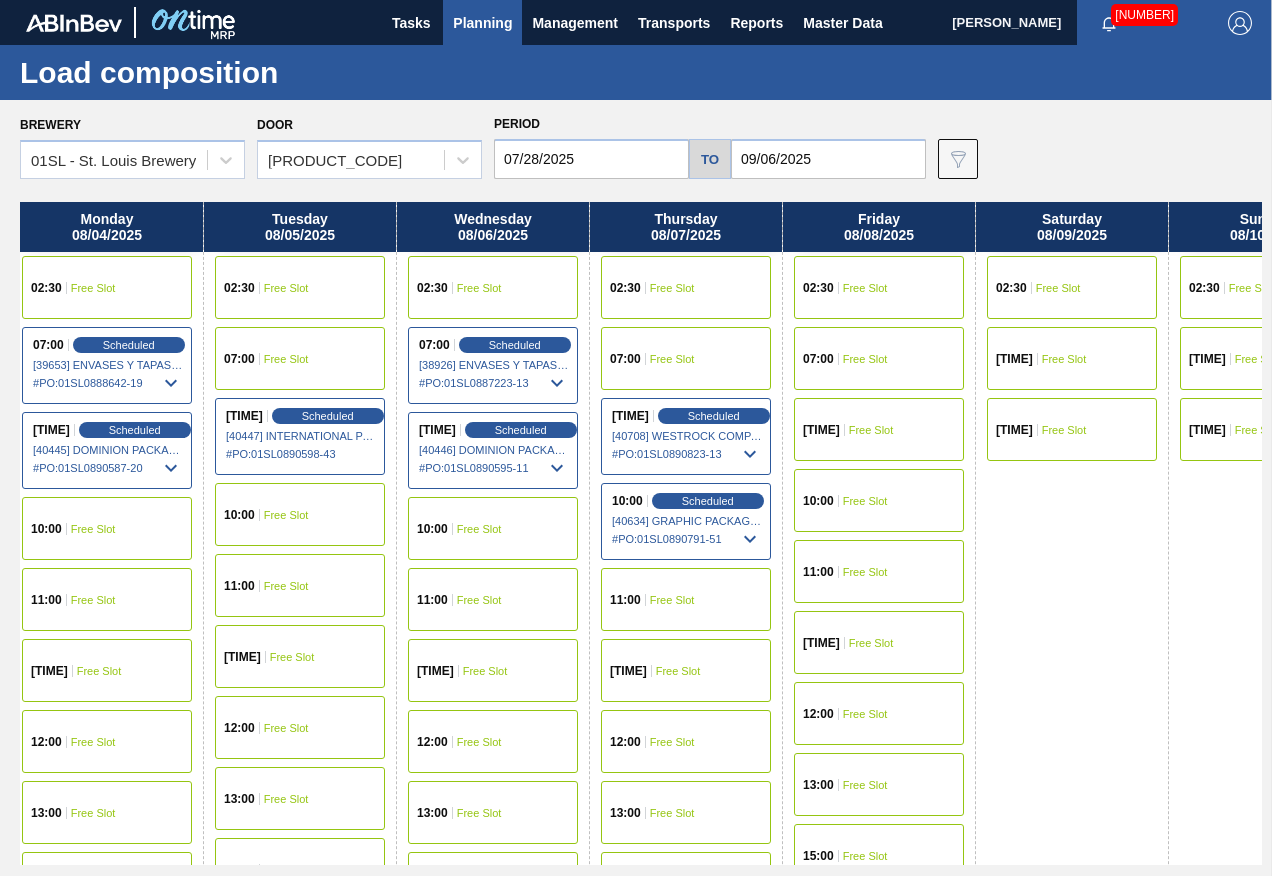 scroll, scrollTop: 0, scrollLeft: 1371, axis: horizontal 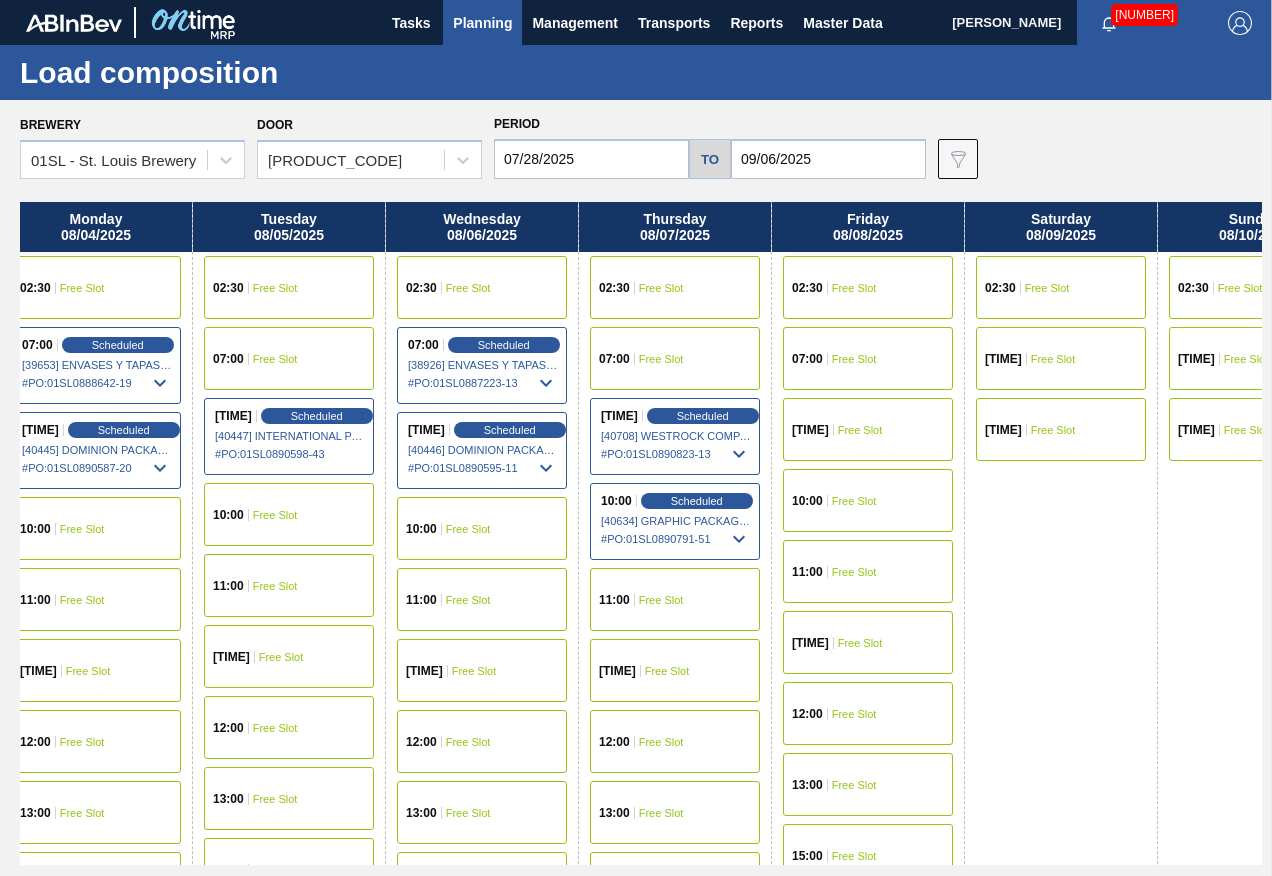drag, startPoint x: 926, startPoint y: 602, endPoint x: 638, endPoint y: 602, distance: 288 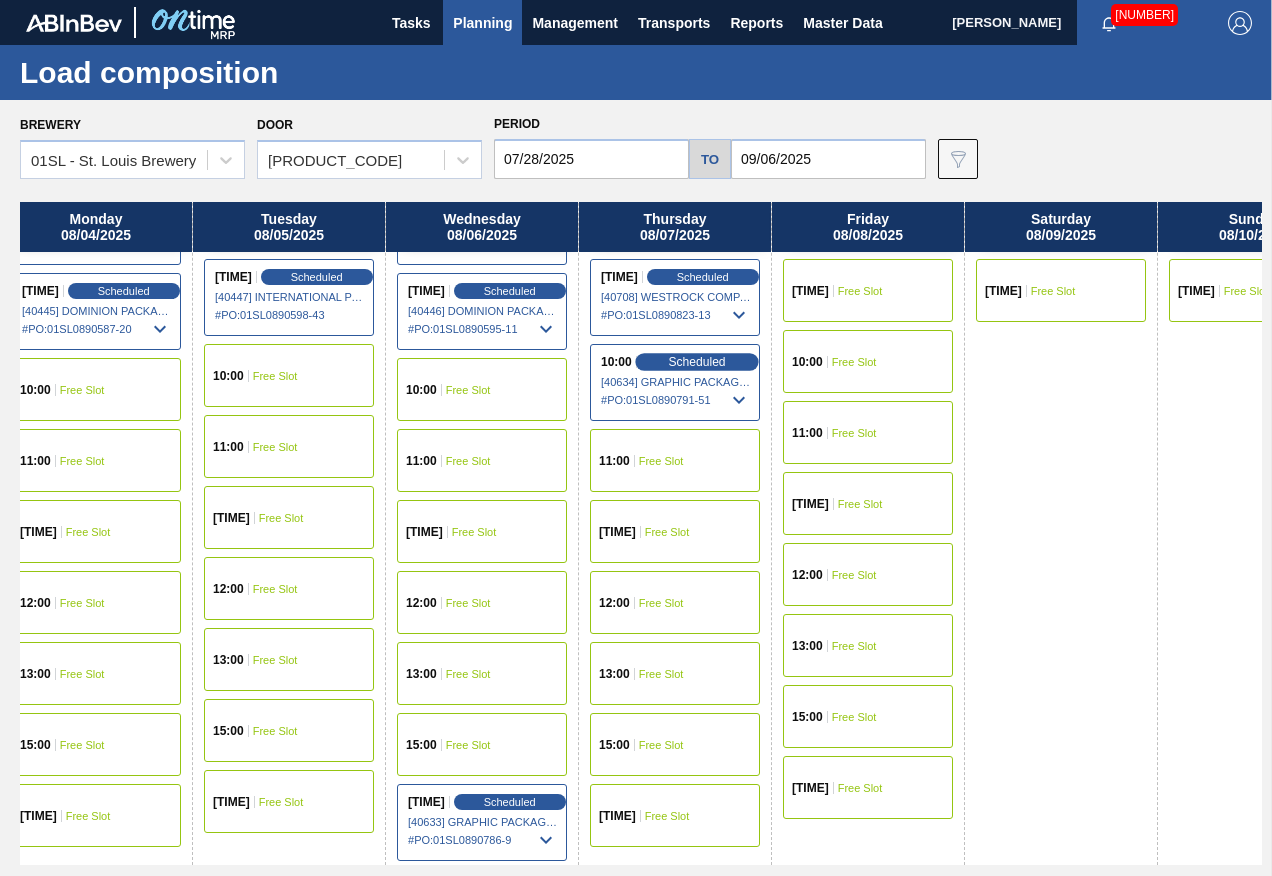 click on "Scheduled" at bounding box center (696, 361) 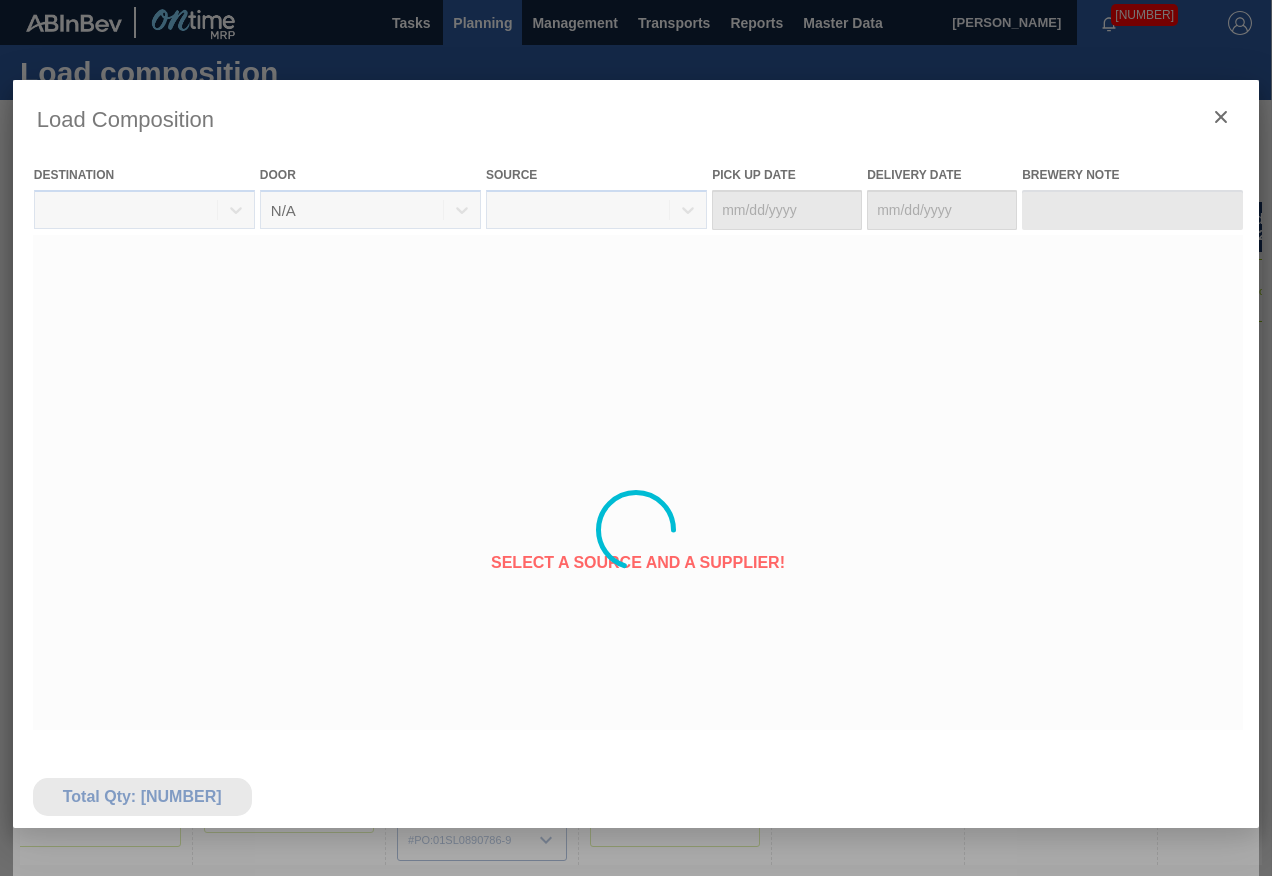 type on "08/04/2025" 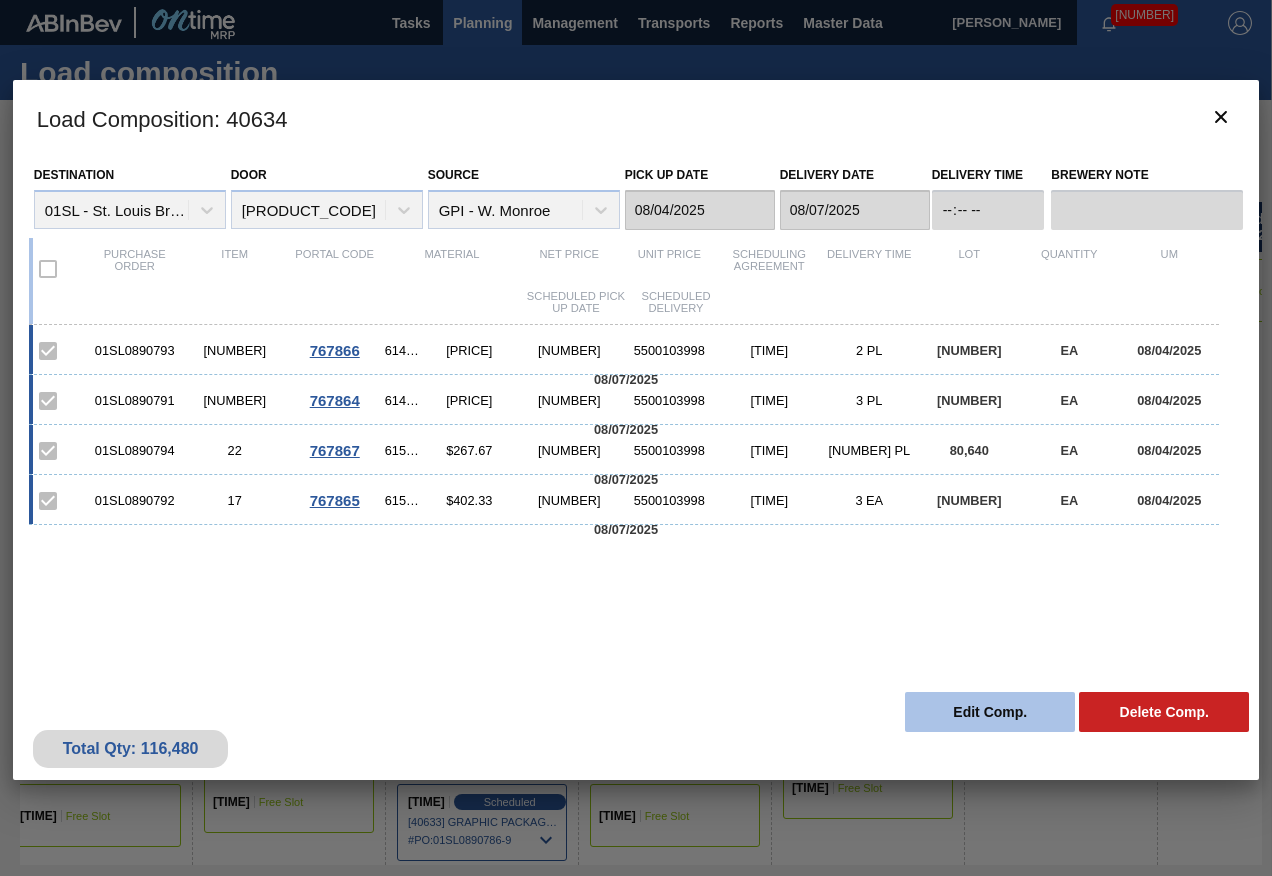 click on "Edit Comp." at bounding box center (990, 712) 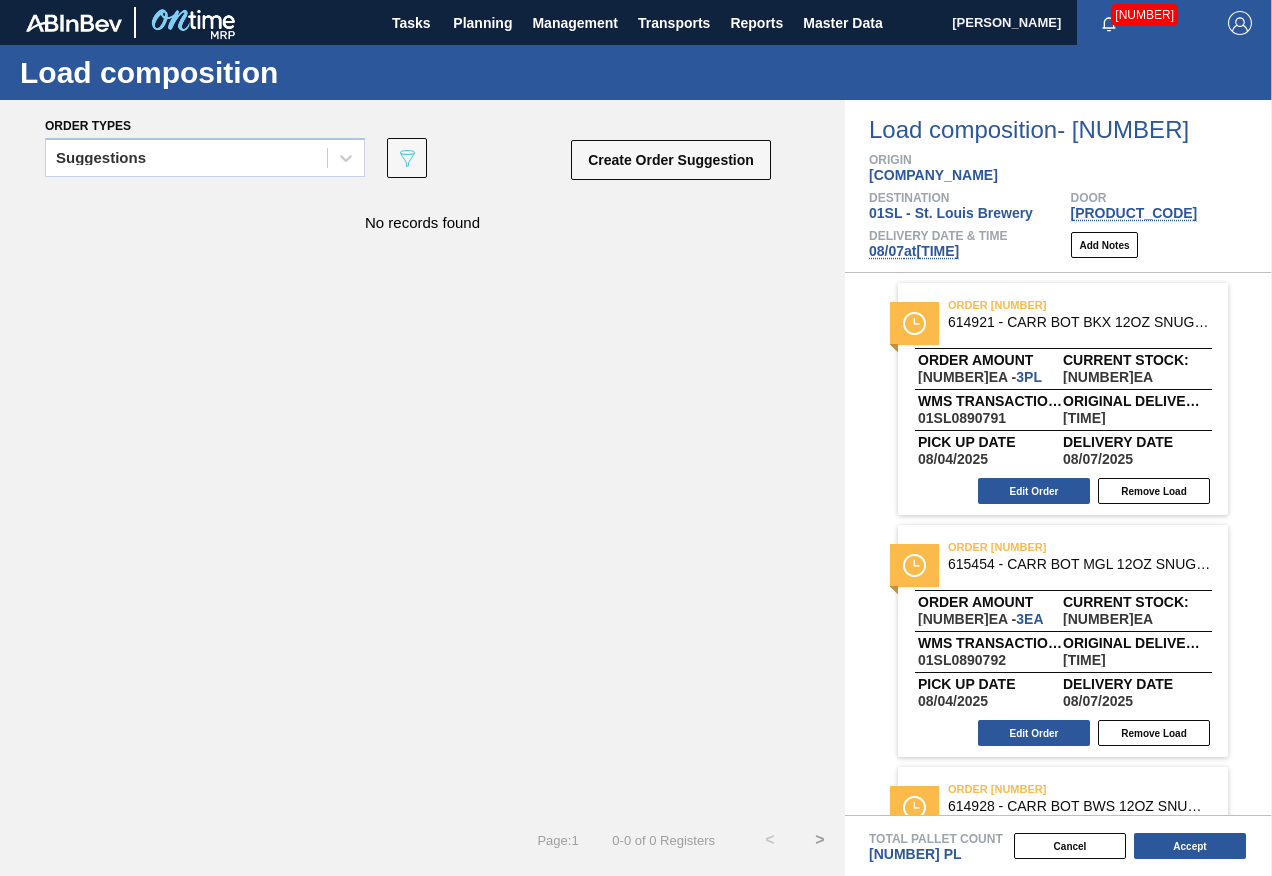 click on "[DATE] at [TIME]" at bounding box center [914, 251] 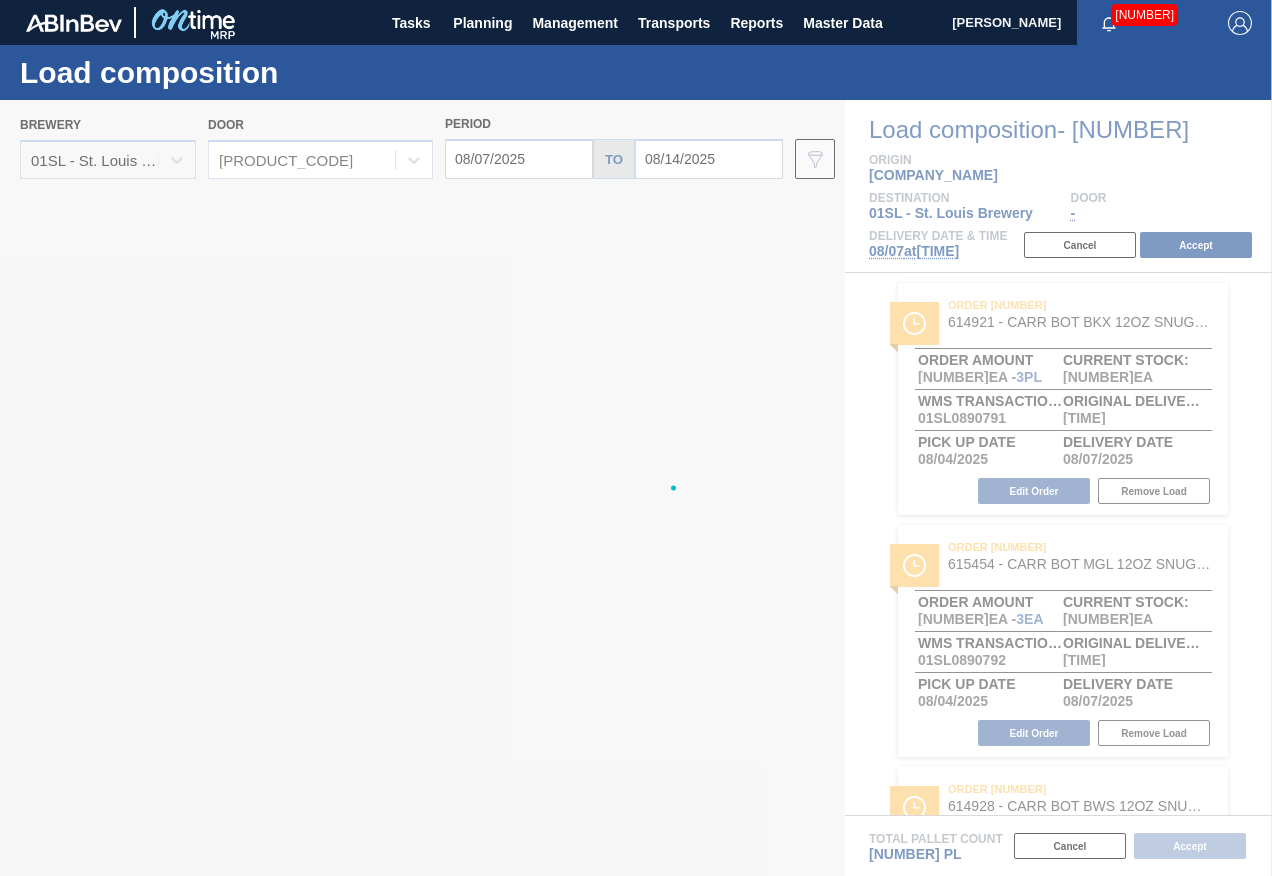type on "08/07/2025" 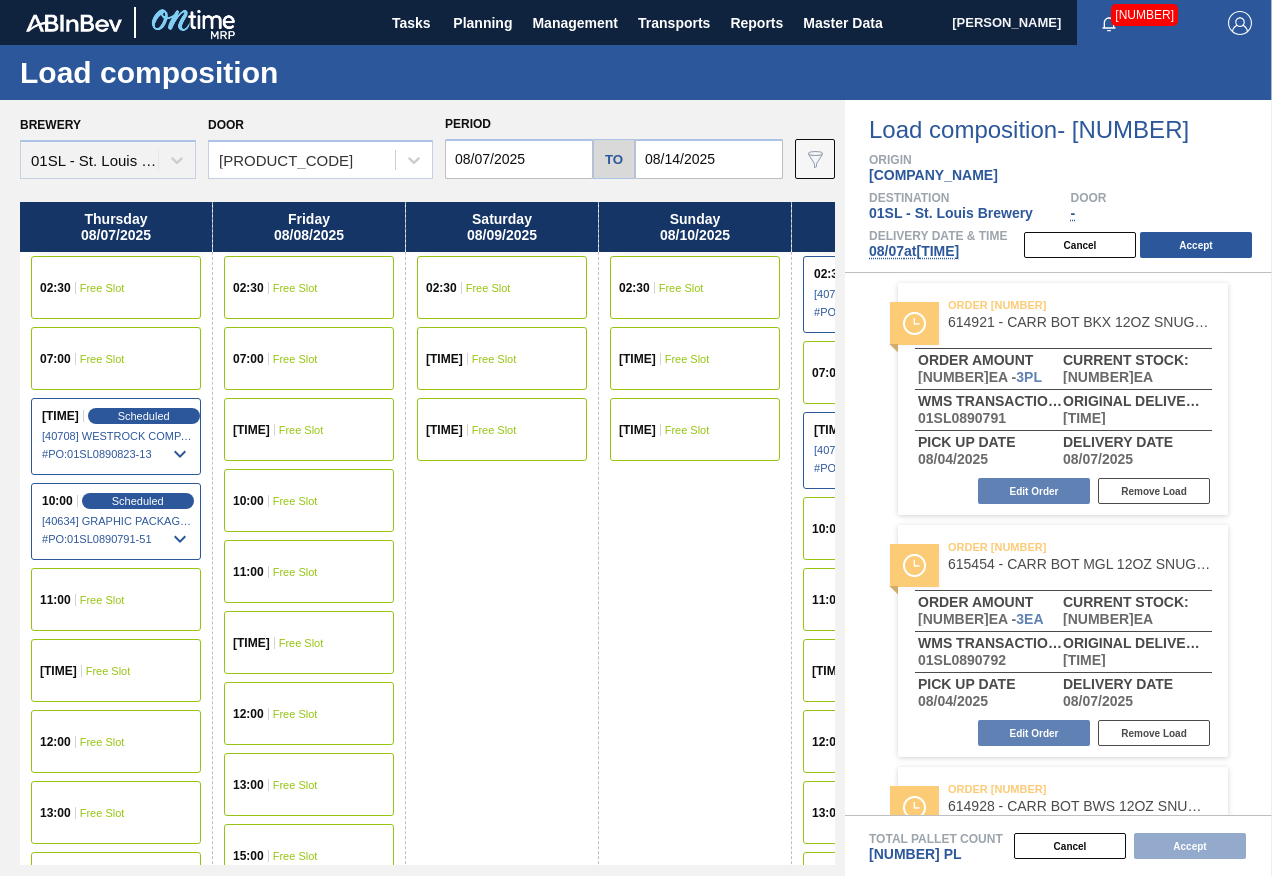 scroll, scrollTop: 139, scrollLeft: 0, axis: vertical 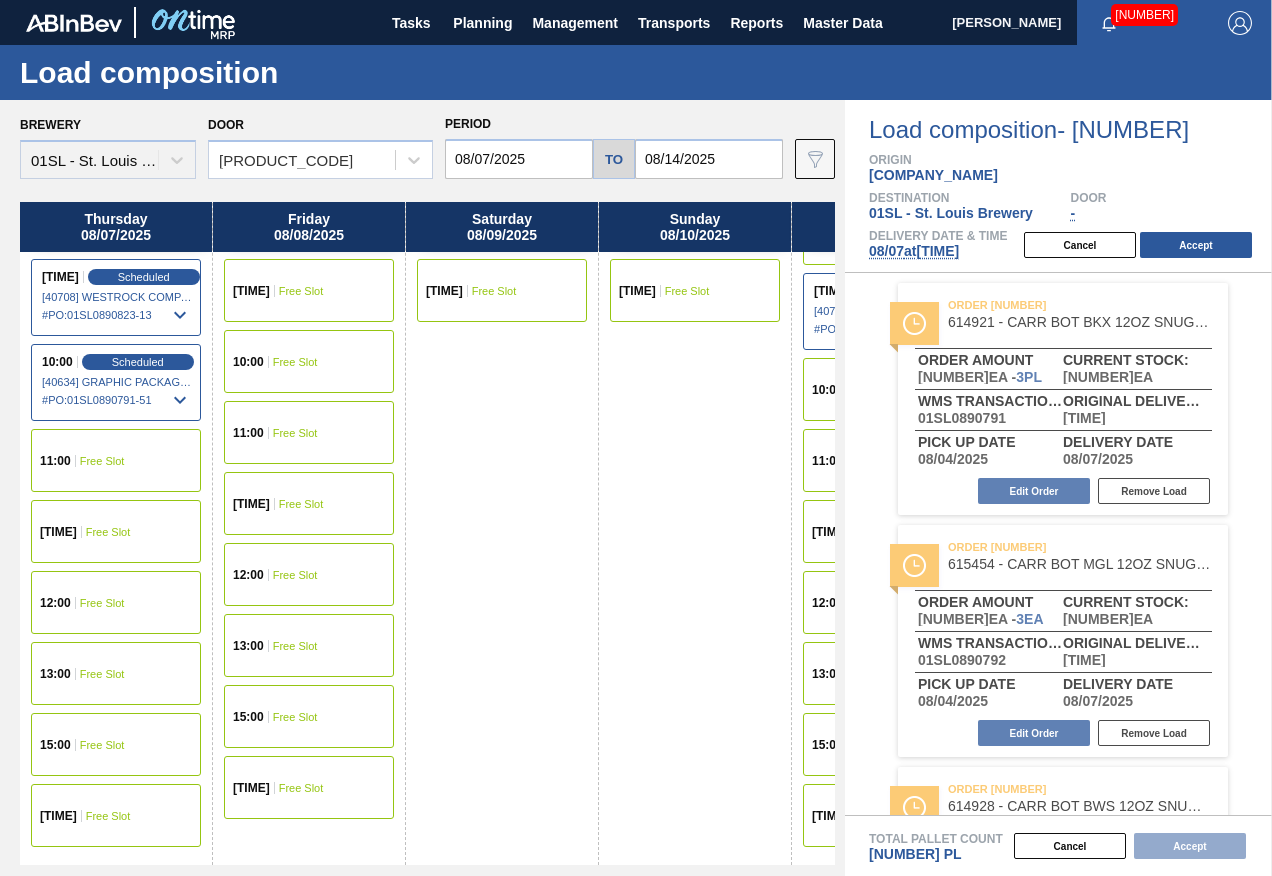 click on "Free Slot" at bounding box center (108, 816) 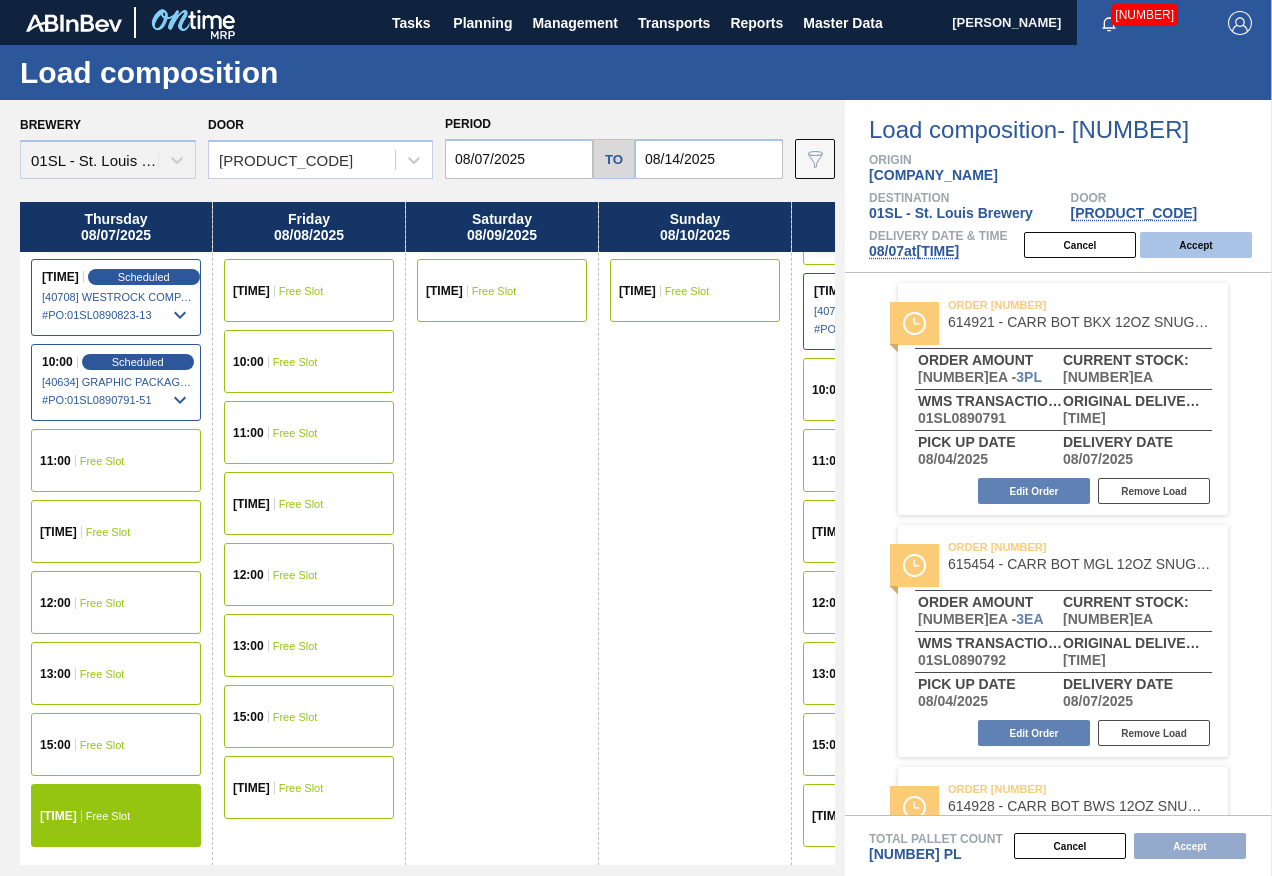 click on "Accept" at bounding box center [1196, 245] 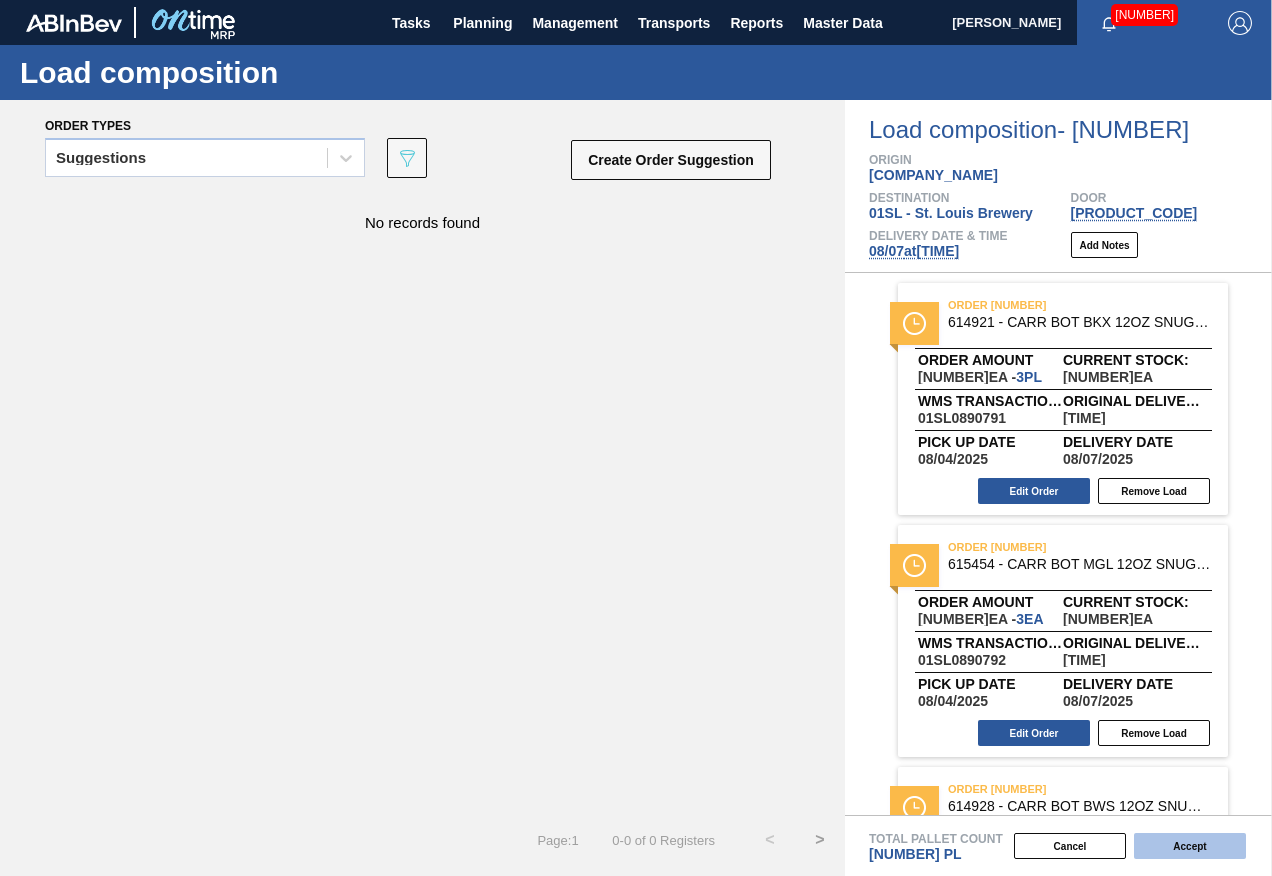 click on "Accept" at bounding box center (1190, 846) 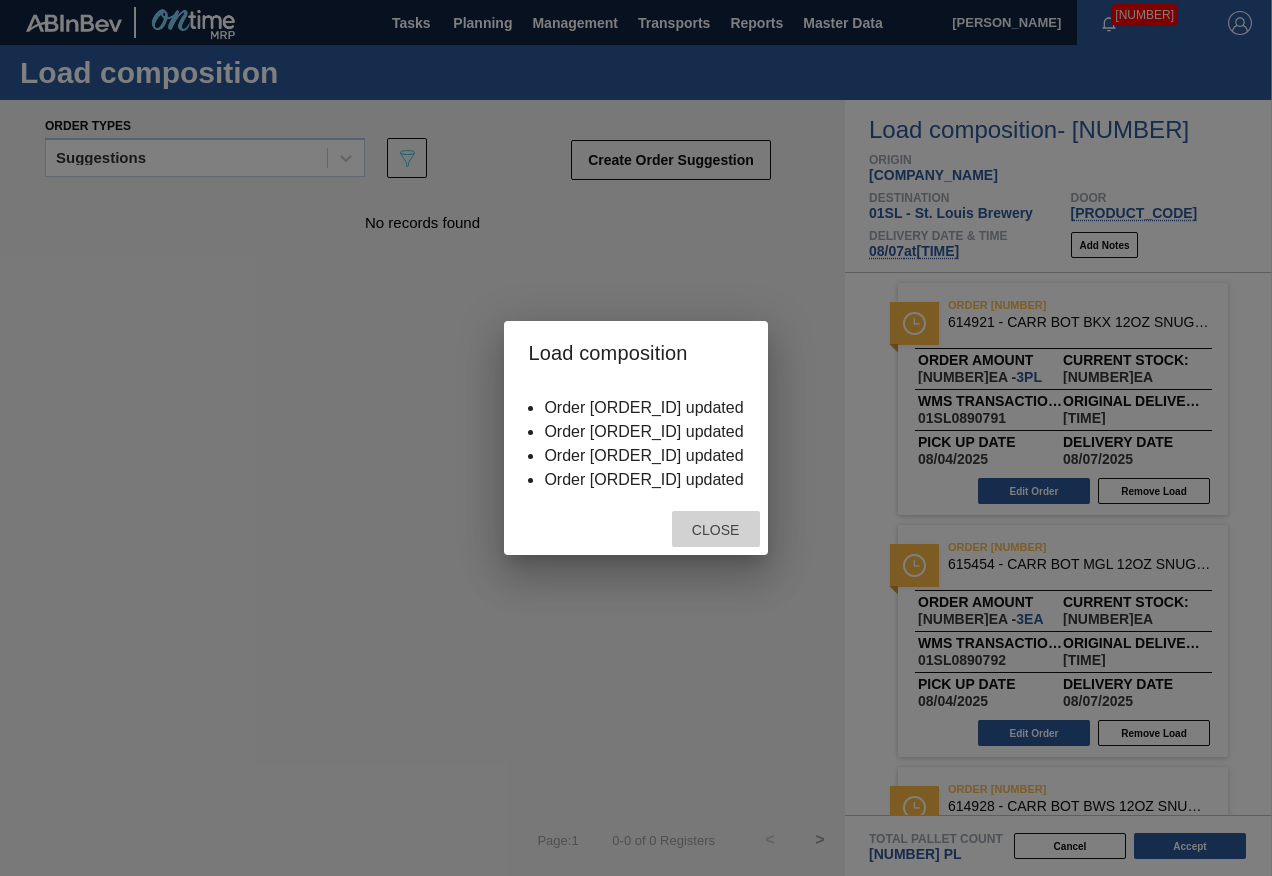 click on "Close" at bounding box center (715, 530) 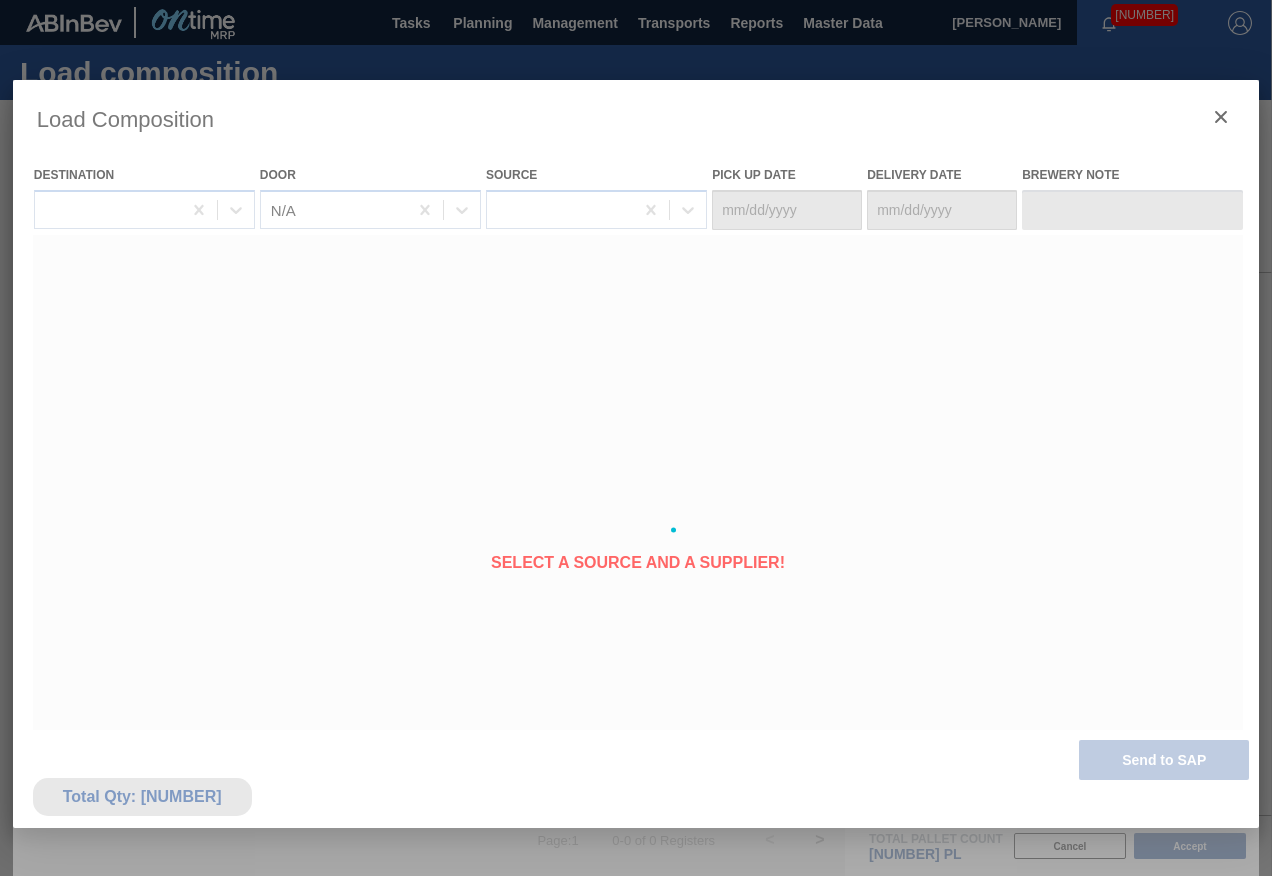 type on "08/04/2025" 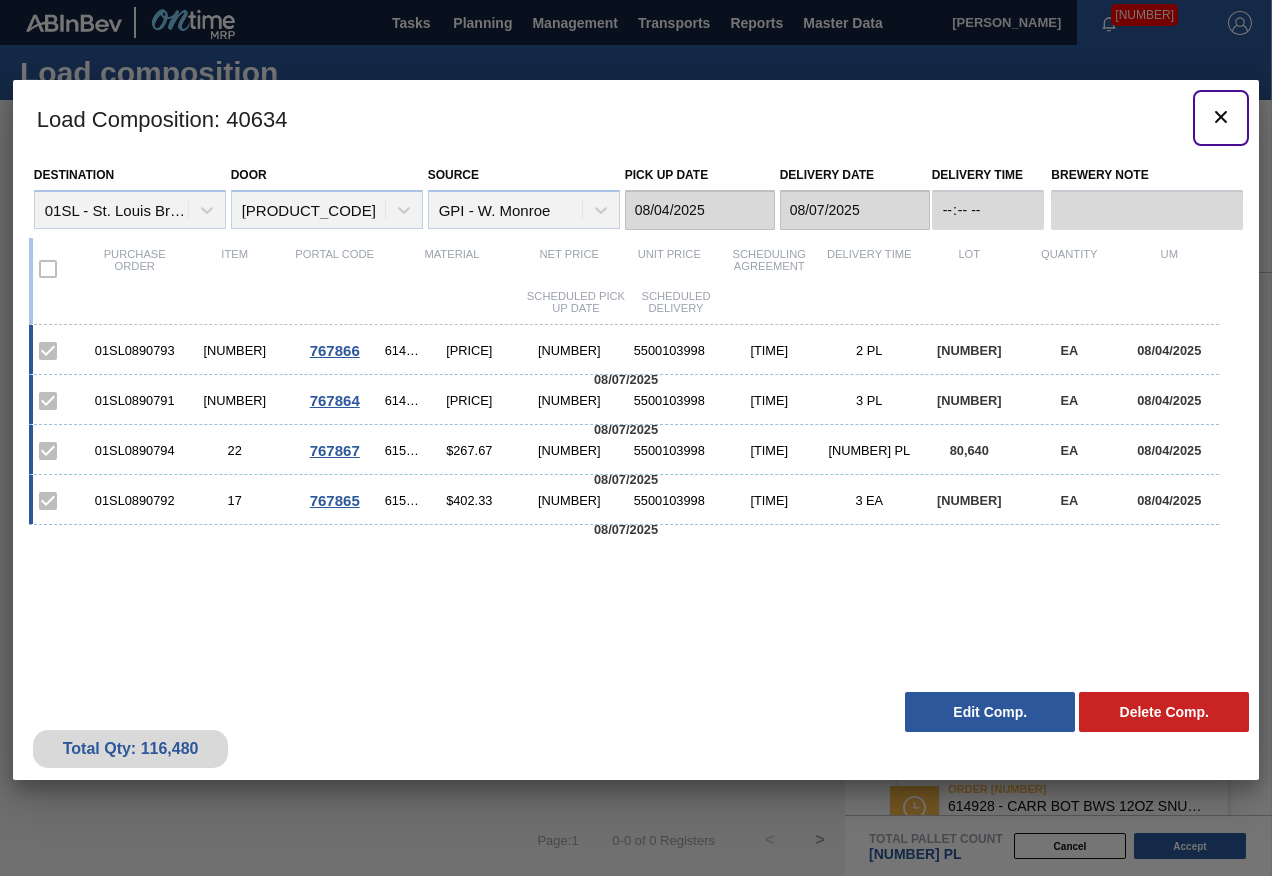 click 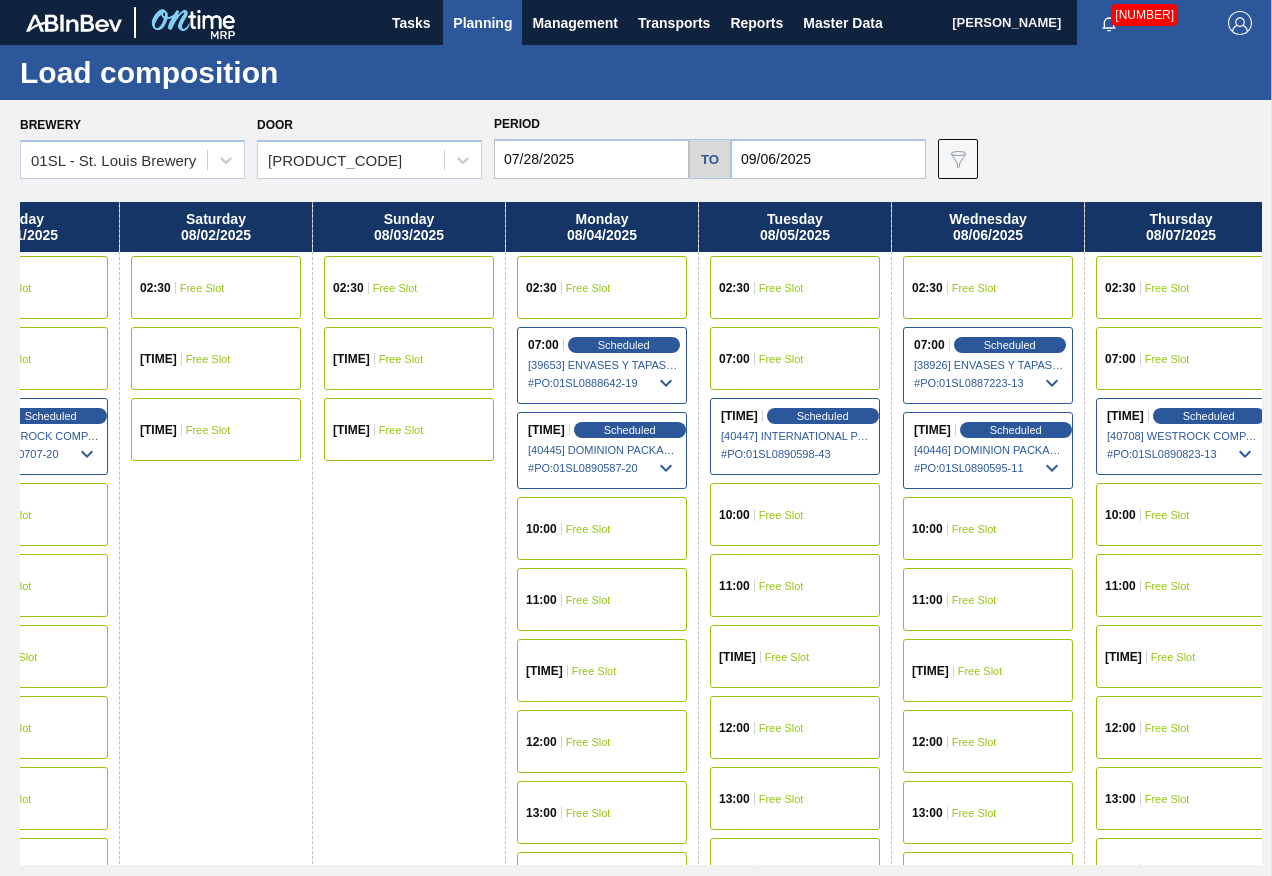 drag, startPoint x: 1070, startPoint y: 524, endPoint x: 147, endPoint y: 533, distance: 923.0439 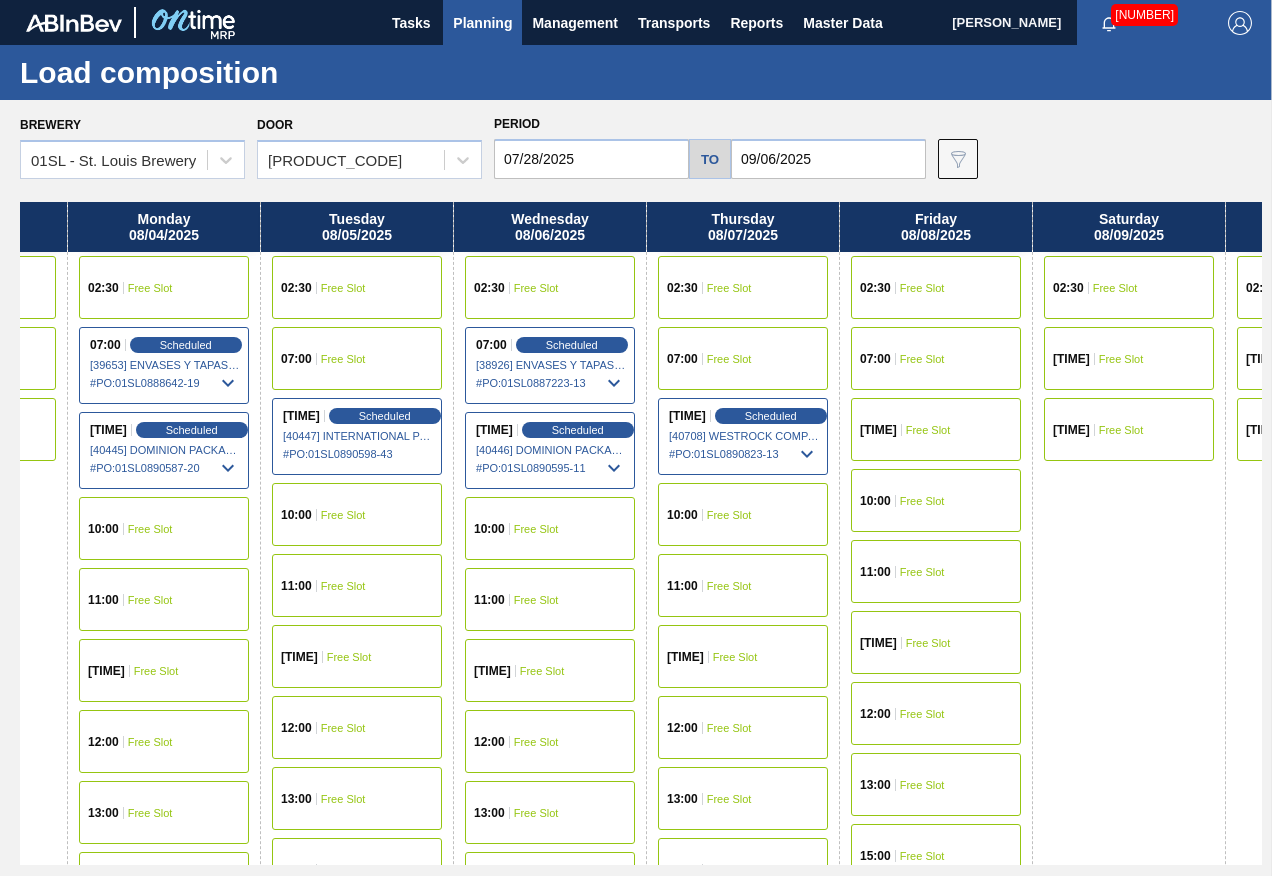 drag, startPoint x: 720, startPoint y: 575, endPoint x: 357, endPoint y: 575, distance: 363 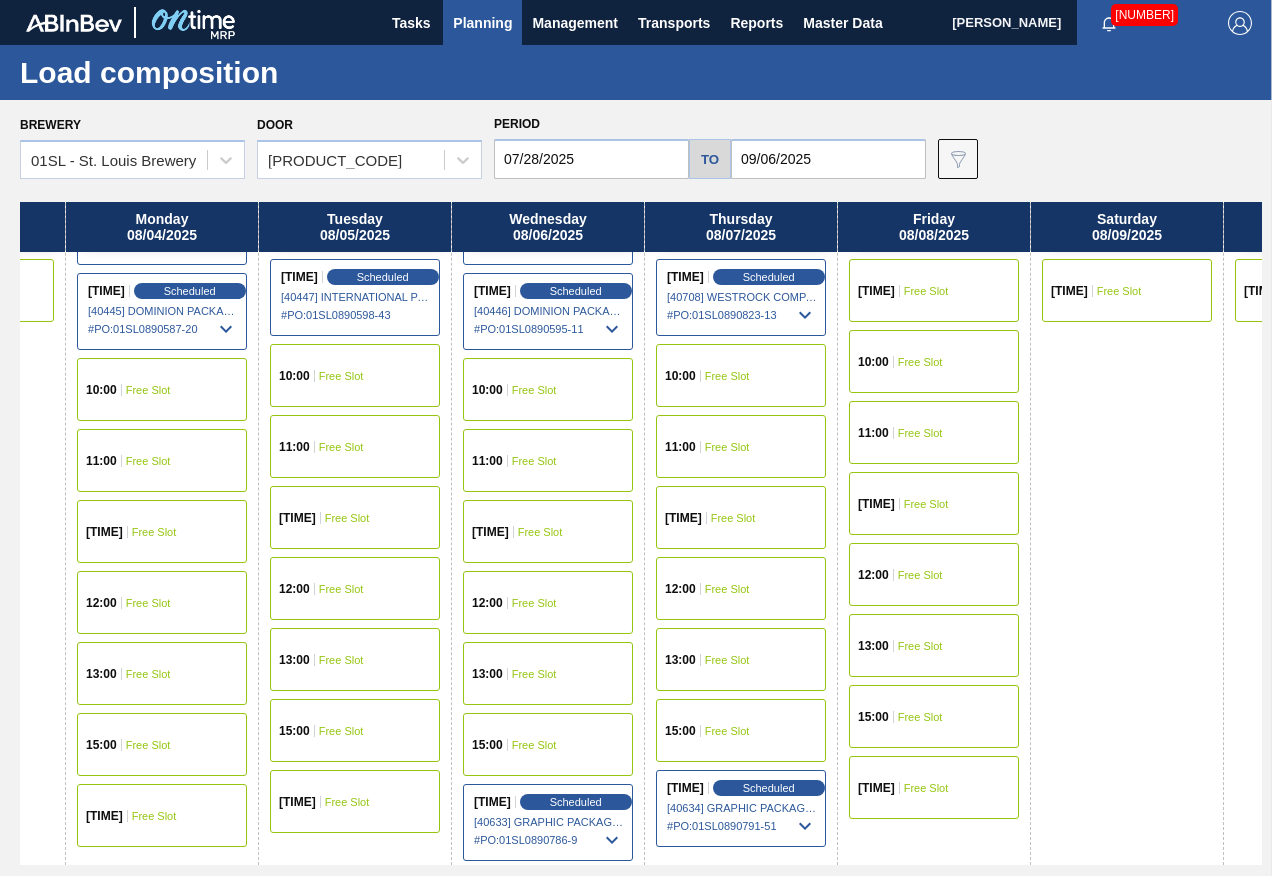 scroll, scrollTop: 0, scrollLeft: 1305, axis: horizontal 